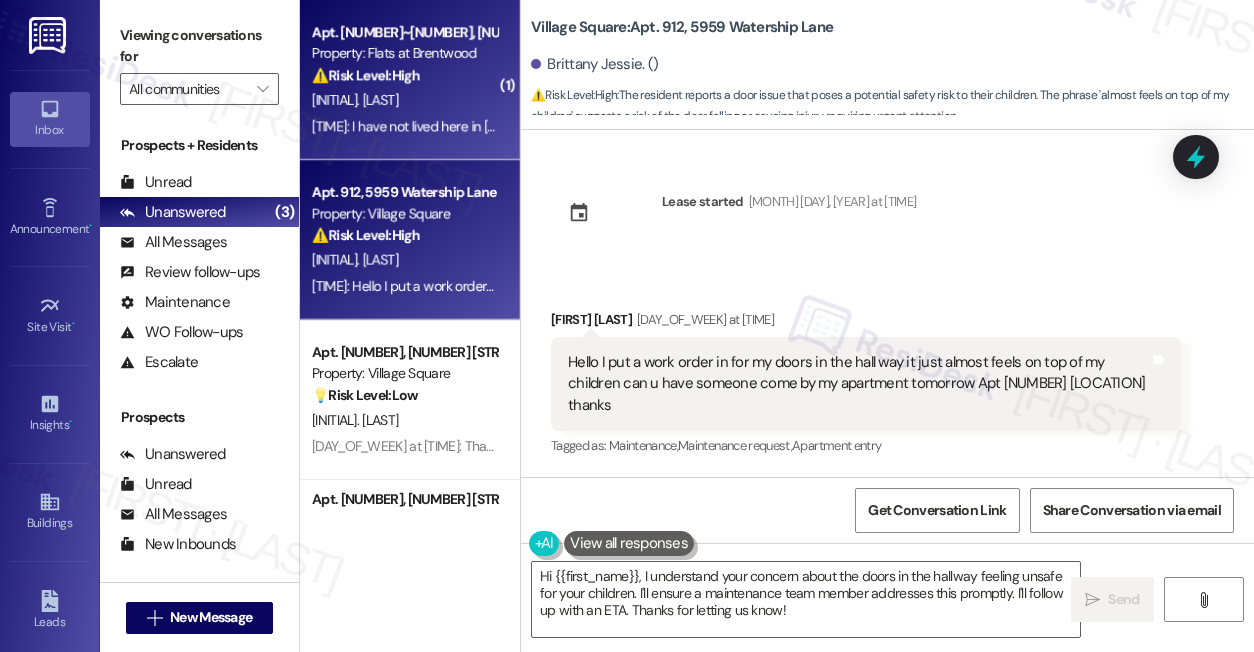 scroll, scrollTop: 0, scrollLeft: 0, axis: both 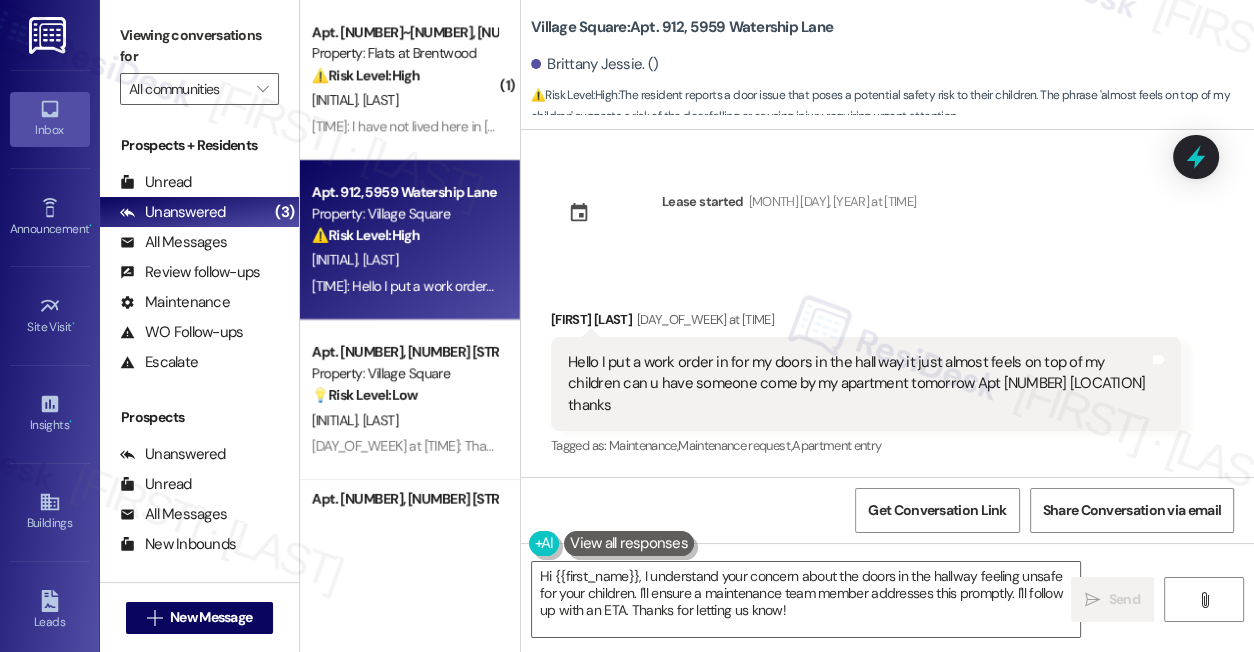 click on "Hello I put a work order in for my doors in the hall way it just almost feels on top of my children can u have someone come by my apartment tomorrow Apt [NUMBER] [LOCATION] thanks" at bounding box center (858, 384) 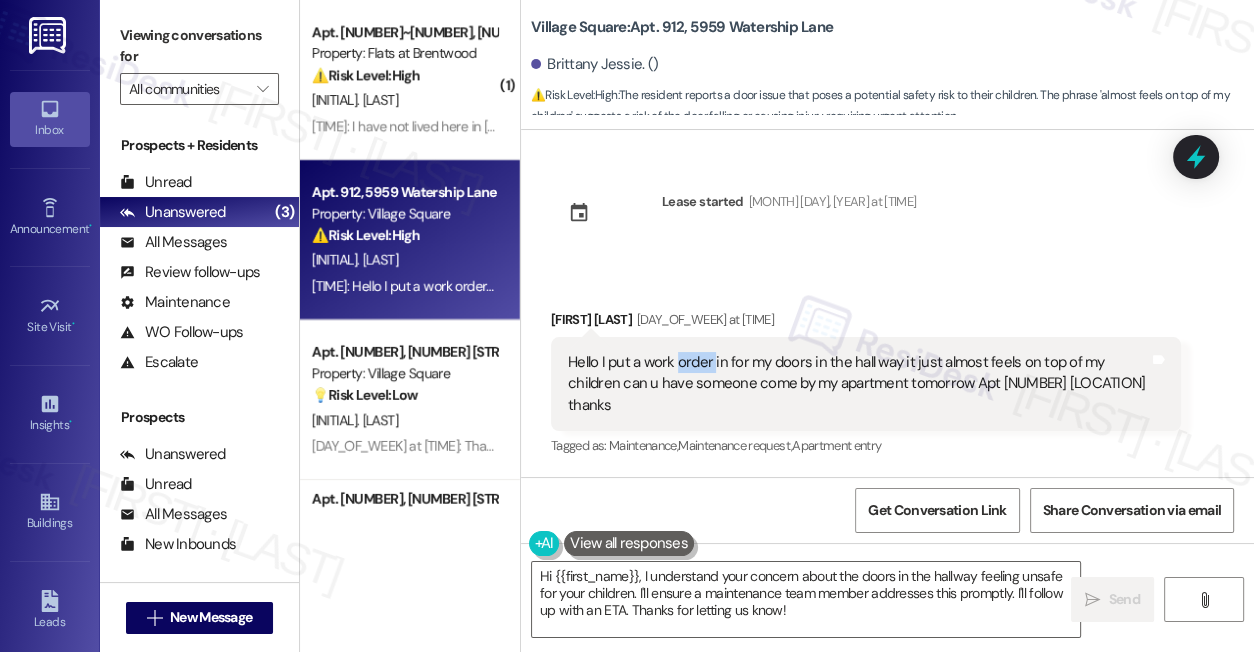 click on "Hello I put a work order in for my doors in the hall way it just almost feels on top of my children can u have someone come by my apartment tomorrow Apt [NUMBER] [LOCATION] thanks" at bounding box center (858, 384) 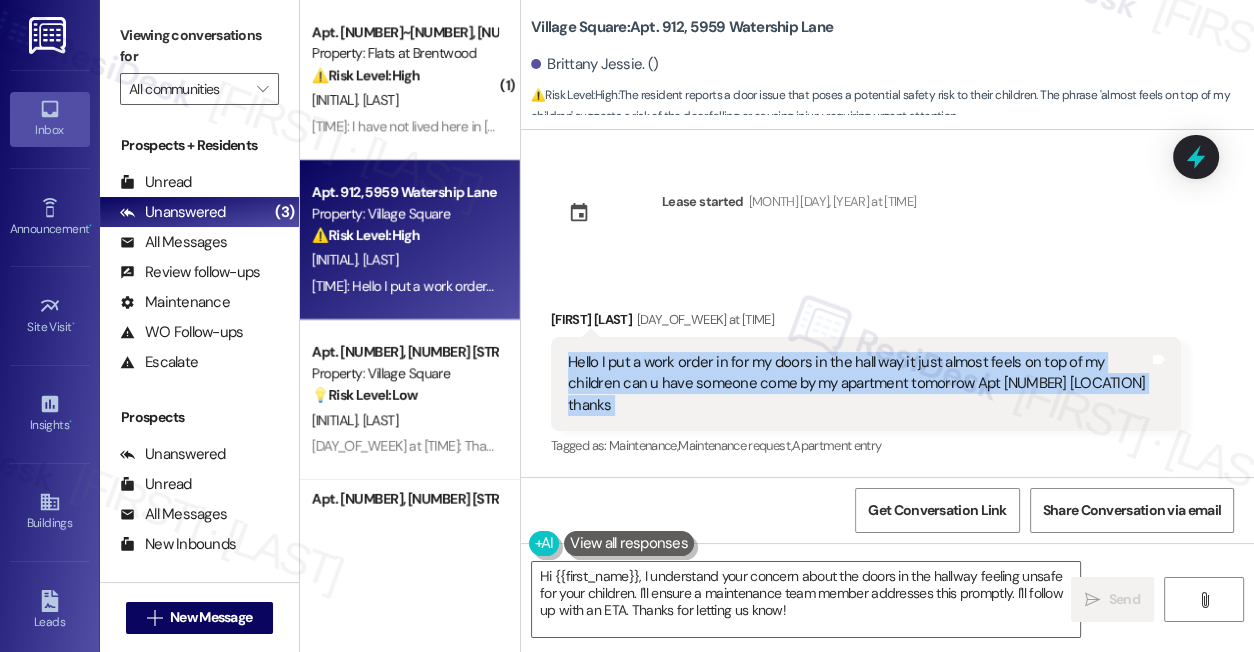 click on "Hello I put a work order in for my doors in the hall way it just almost feels on top of my children can u have someone come by my apartment tomorrow Apt [NUMBER] [LOCATION] thanks" at bounding box center (858, 384) 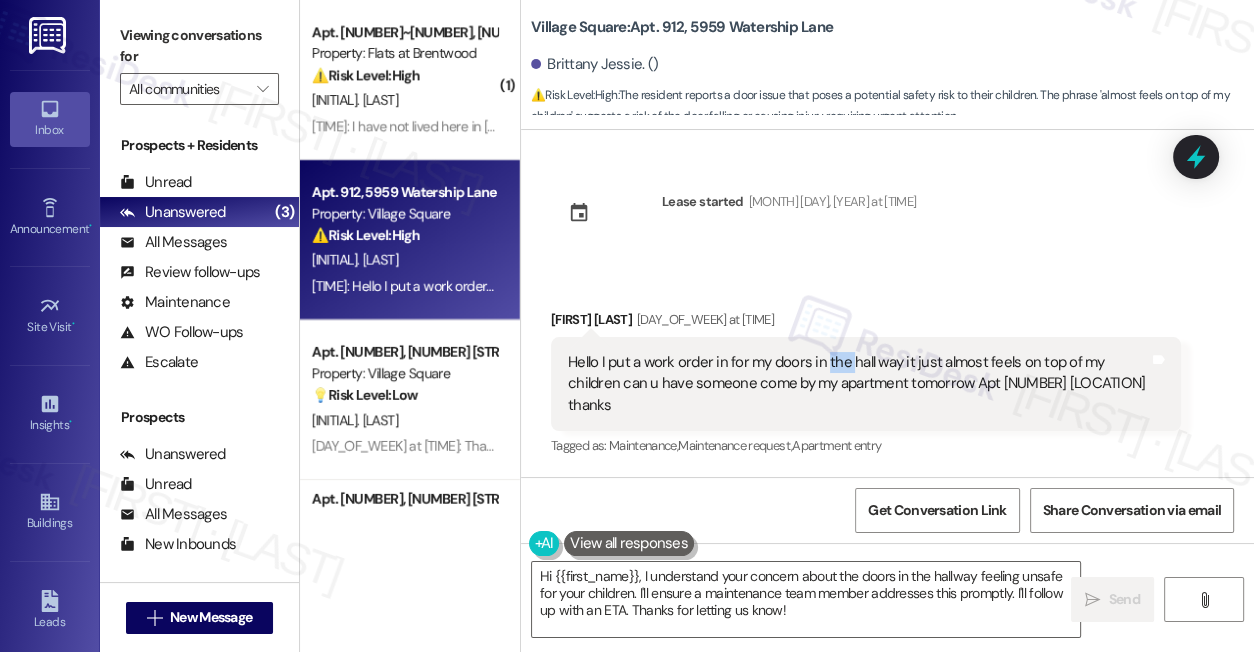 click on "Hello I put a work order in for my doors in the hall way it just almost feels on top of my children can u have someone come by my apartment tomorrow Apt [NUMBER] [LOCATION] thanks" at bounding box center (858, 384) 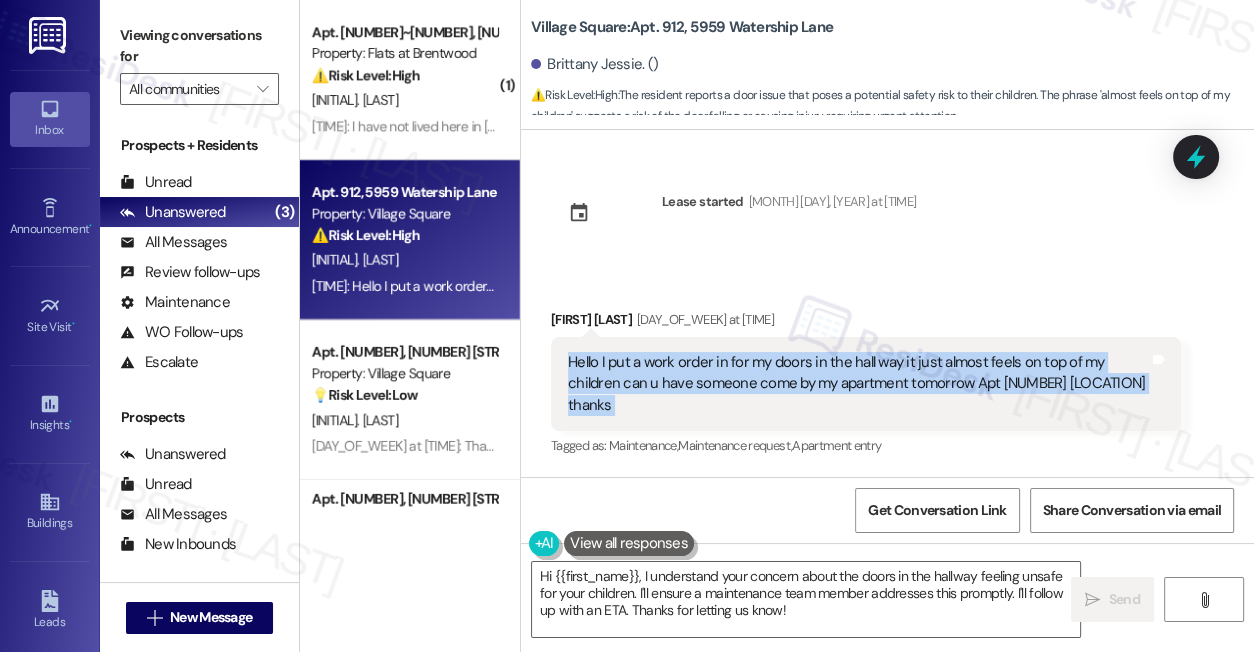 click on "Hello I put a work order in for my doors in the hall way it just almost feels on top of my children can u have someone come by my apartment tomorrow Apt [NUMBER] [LOCATION] thanks" at bounding box center (858, 384) 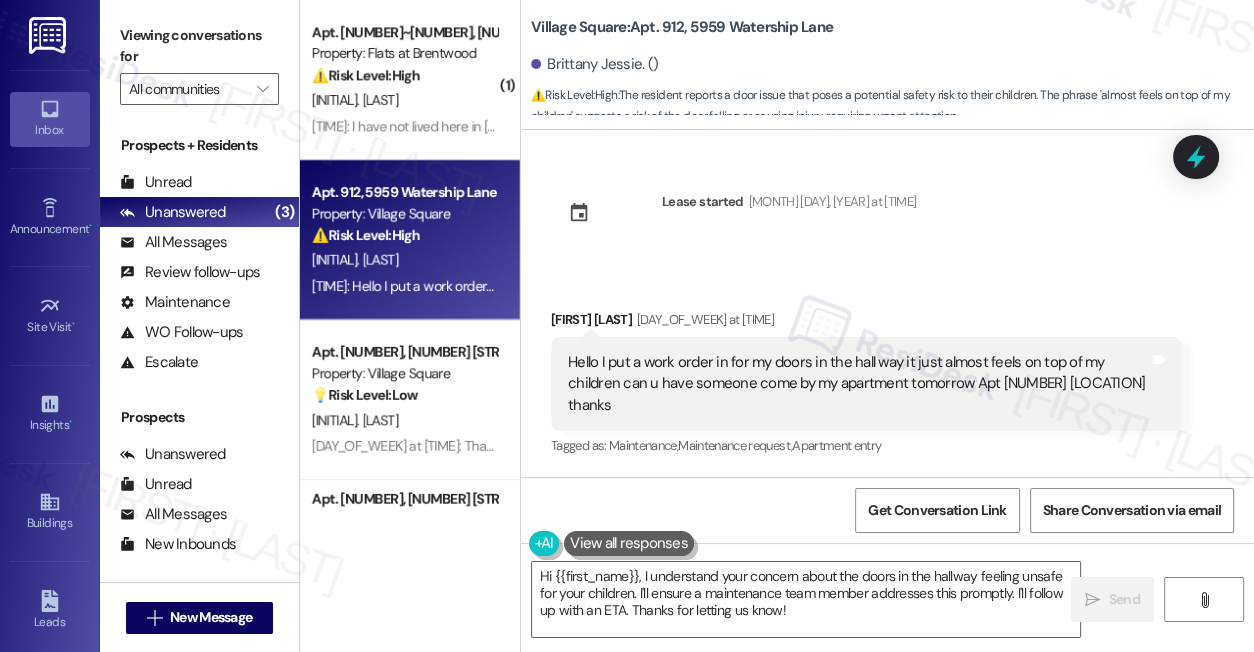 click on "Received via SMS [FIRST] [LAST] [DAY_OF_WEEK] at [TIME] Hello I put a work order in for my doors in the hall way it just almost feels on top of my children can u have someone come by my apartment tomorrow Apt [NUMBER] village square thanks Tags and notes Tagged as: Maintenance , Click to highlight conversations about Maintenance Maintenance request , Click to highlight conversations about Maintenance request Apartment entry Click to highlight conversations about Apartment entry" at bounding box center (866, 385) 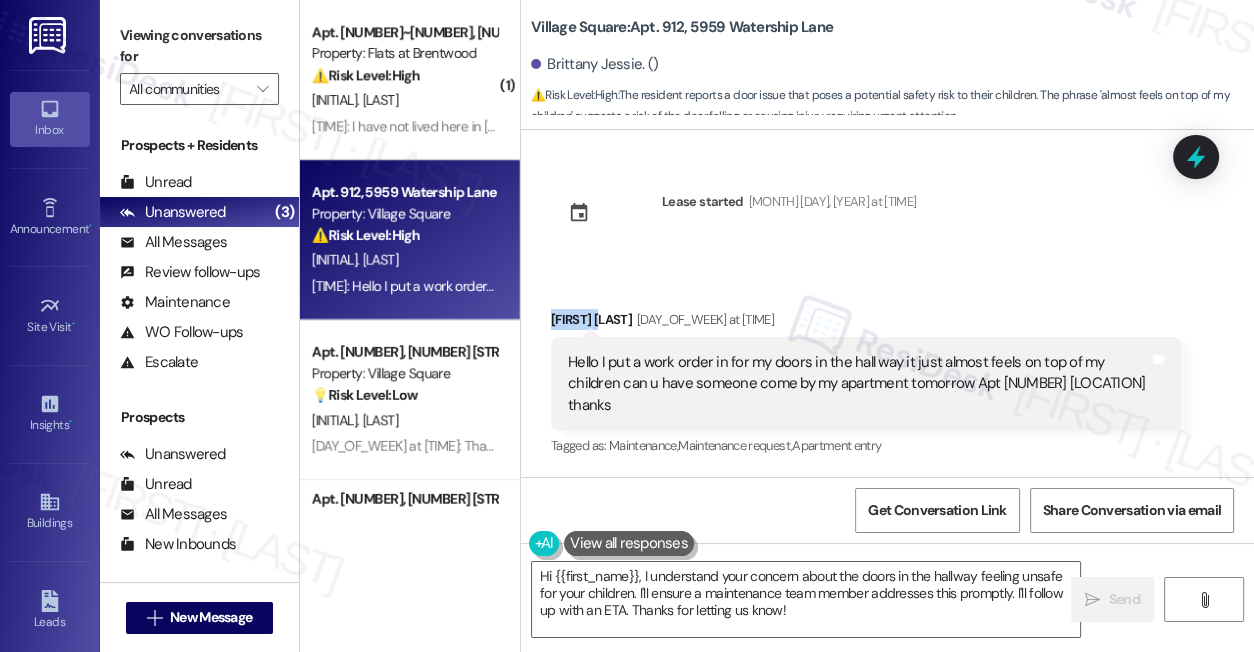 click on "Received via SMS [FIRST] [LAST] [DAY_OF_WEEK] at [TIME] Hello I put a work order in for my doors in the hall way it just almost feels on top of my children can u have someone come by my apartment tomorrow Apt [NUMBER] village square thanks Tags and notes Tagged as: Maintenance , Click to highlight conversations about Maintenance Maintenance request , Click to highlight conversations about Maintenance request Apartment entry Click to highlight conversations about Apartment entry" at bounding box center (866, 385) 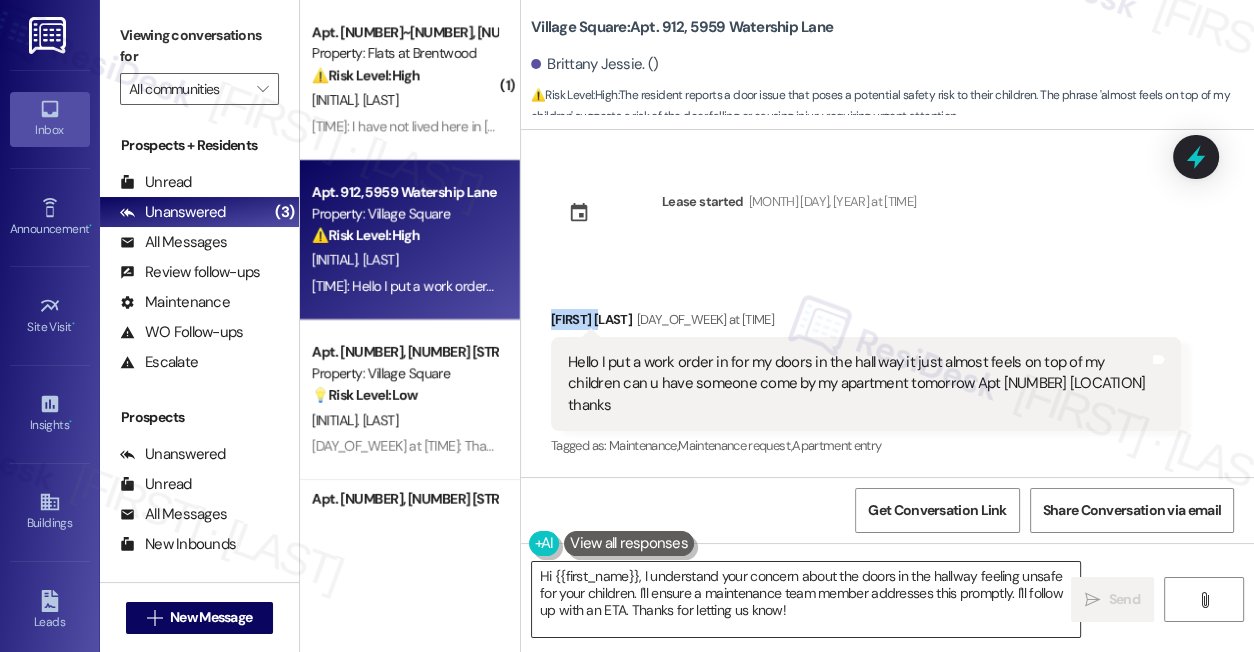 click on "Hi {{first_name}}, I understand your concern about the doors in the hallway feeling unsafe for your children. I'll ensure a maintenance team member addresses this promptly. I'll follow up with an ETA. Thanks for letting us know!" at bounding box center (806, 599) 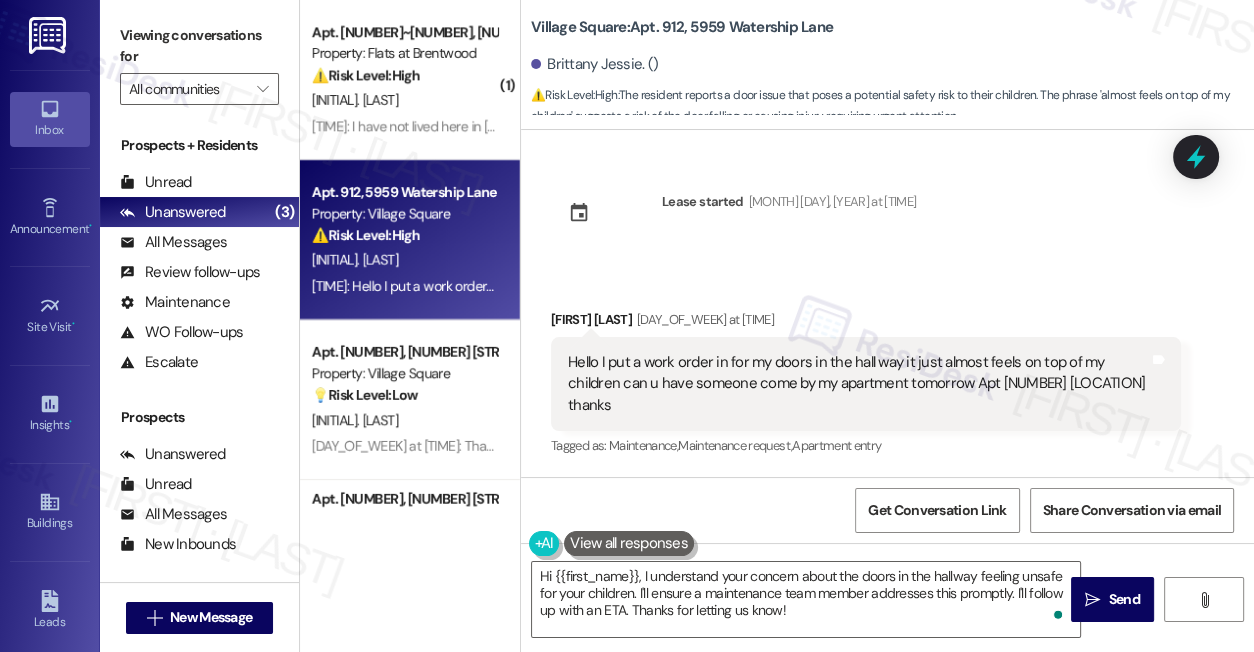 click on "Hello I put a work order in for my doors in the hall way it just almost feels on top of my children can u have someone come by my apartment tomorrow Apt [NUMBER] [LOCATION] thanks" at bounding box center (858, 384) 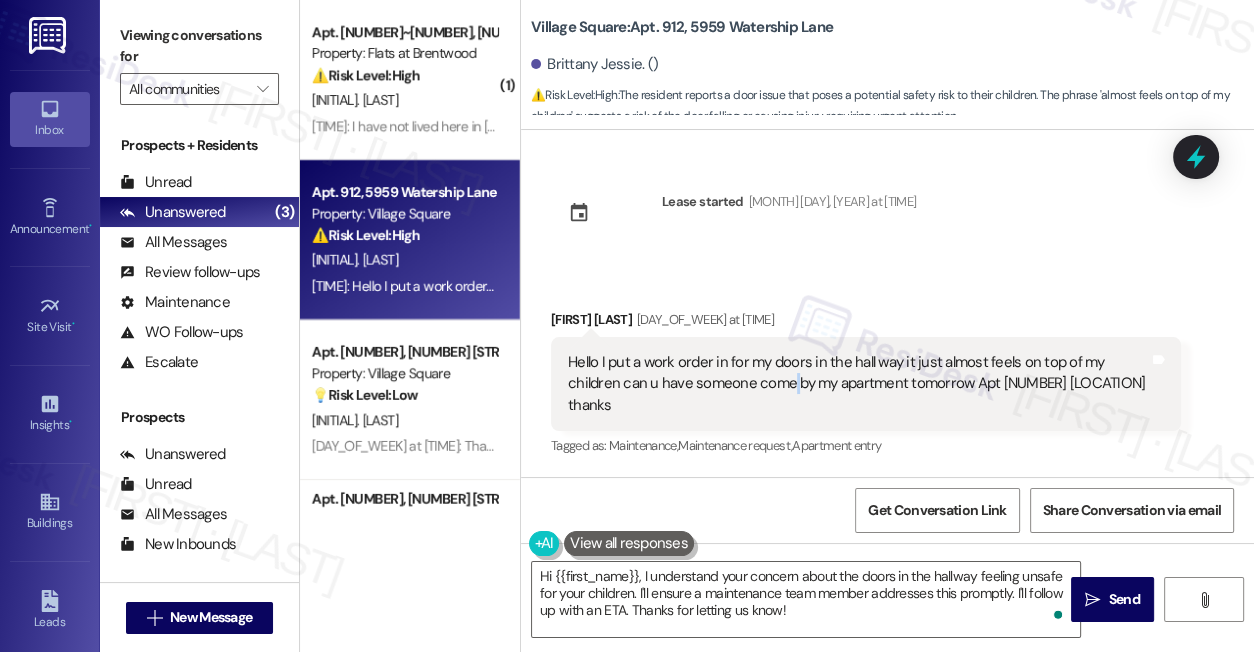 click on "Hello I put a work order in for my doors in the hall way it just almost feels on top of my children can u have someone come by my apartment tomorrow Apt [NUMBER] [LOCATION] thanks" at bounding box center (858, 384) 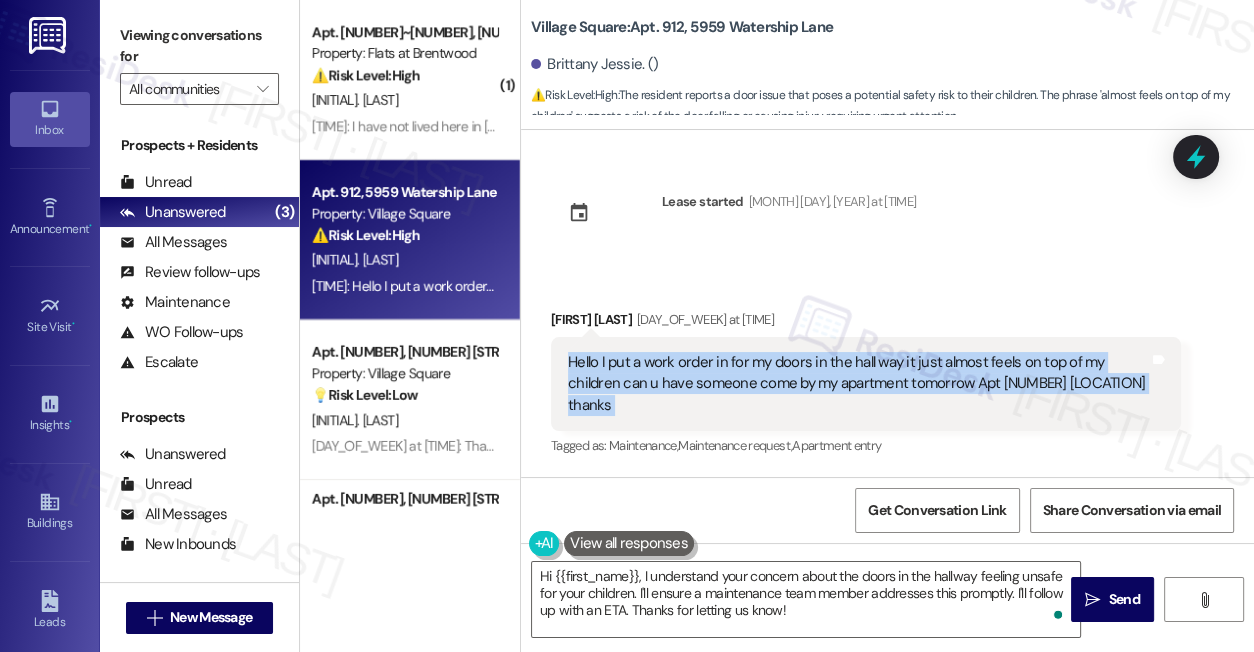 click on "Hello I put a work order in for my doors in the hall way it just almost feels on top of my children can u have someone come by my apartment tomorrow Apt [NUMBER] [LOCATION] thanks" at bounding box center (858, 384) 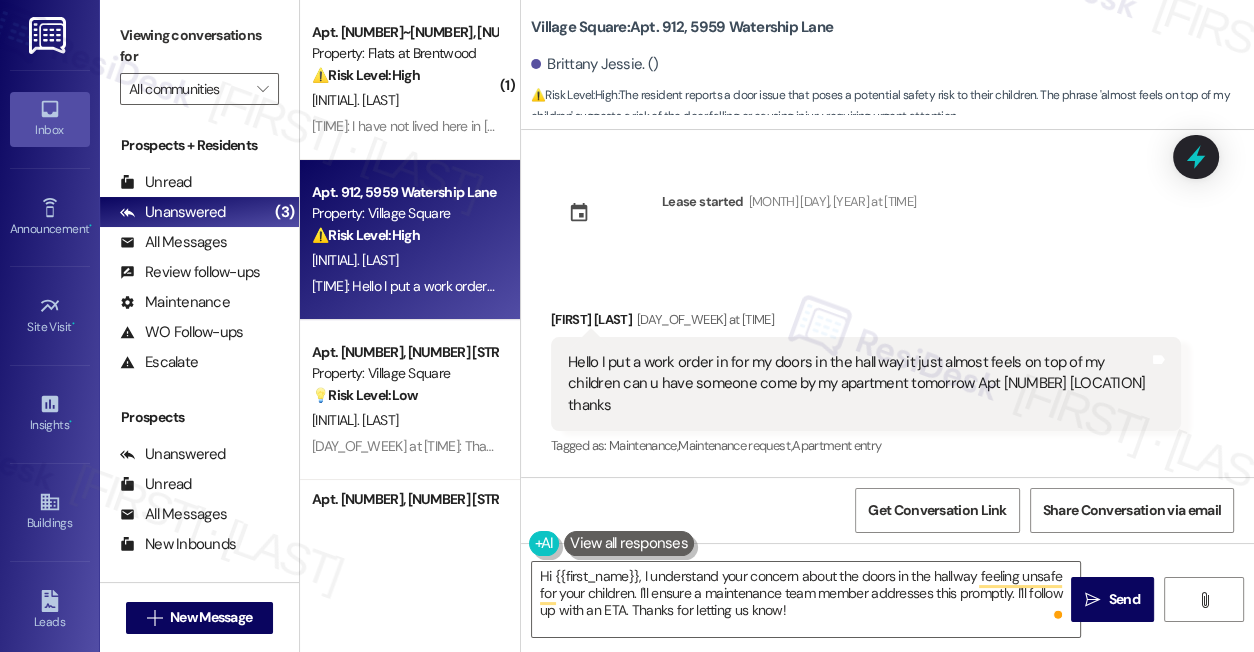 click on "Viewing conversations for" at bounding box center (199, 46) 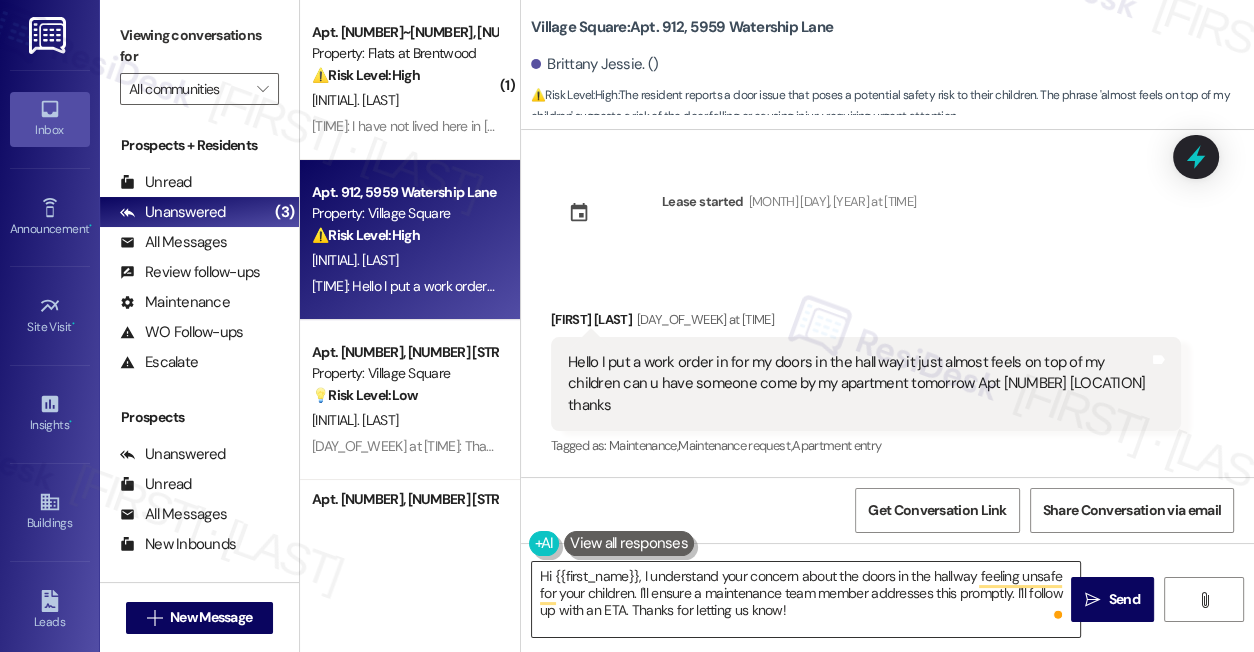 click on "Hi {{first_name}}, I understand your concern about the doors in the hallway feeling unsafe for your children. I'll ensure a maintenance team member addresses this promptly. I'll follow up with an ETA. Thanks for letting us know!" at bounding box center (806, 599) 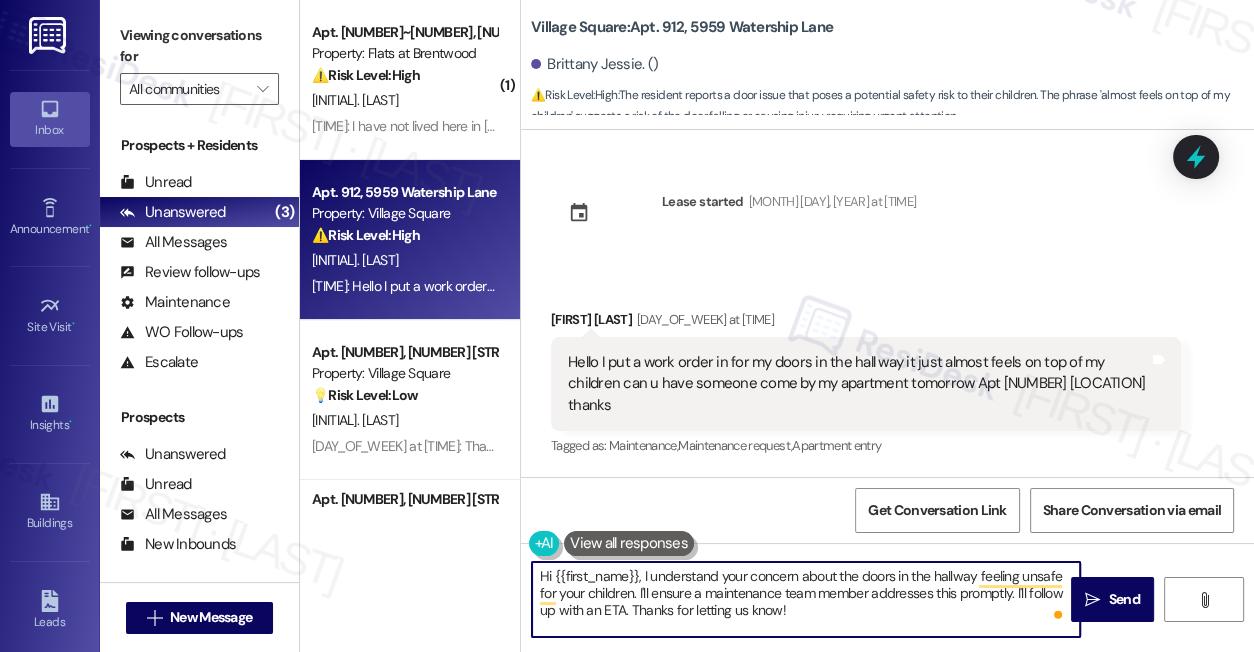 click on "Hi {{first_name}}, I understand your concern about the doors in the hallway feeling unsafe for your children. I'll ensure a maintenance team member addresses this promptly. I'll follow up with an ETA. Thanks for letting us know!" at bounding box center [806, 599] 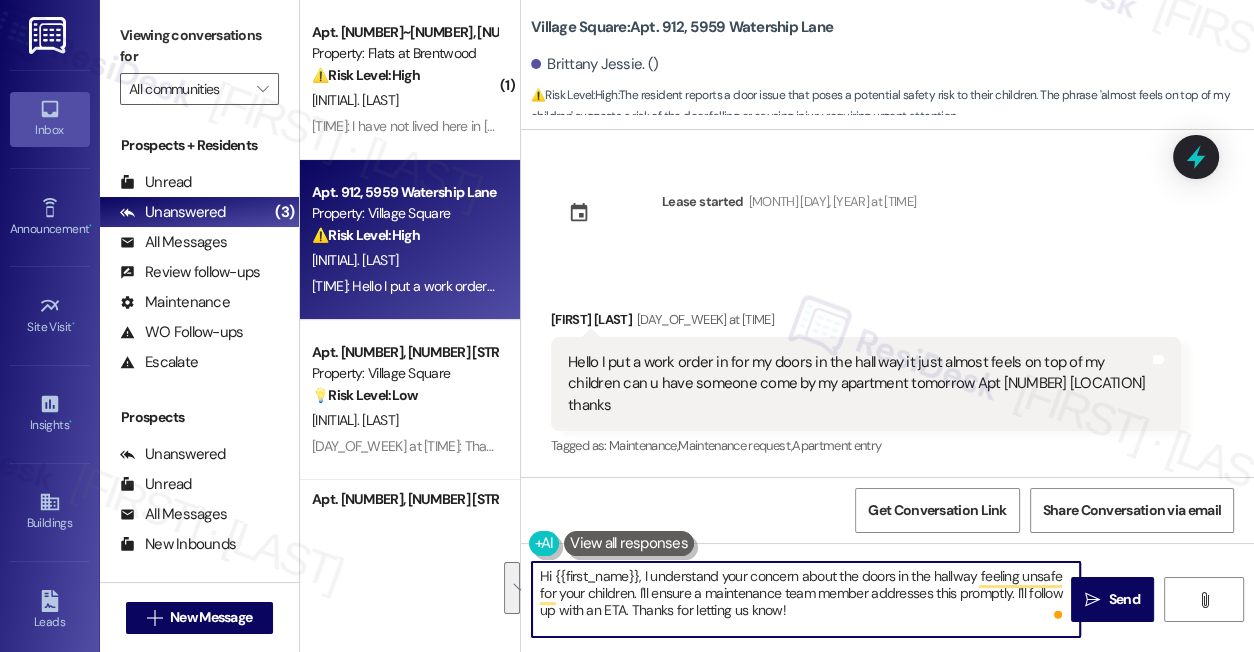 paste on "there! I just wanted to check in regarding the hallway door issue you reported for Apt [NUMBER]. Has maintenance been able to come by yet, or is the problem still ongoing?" 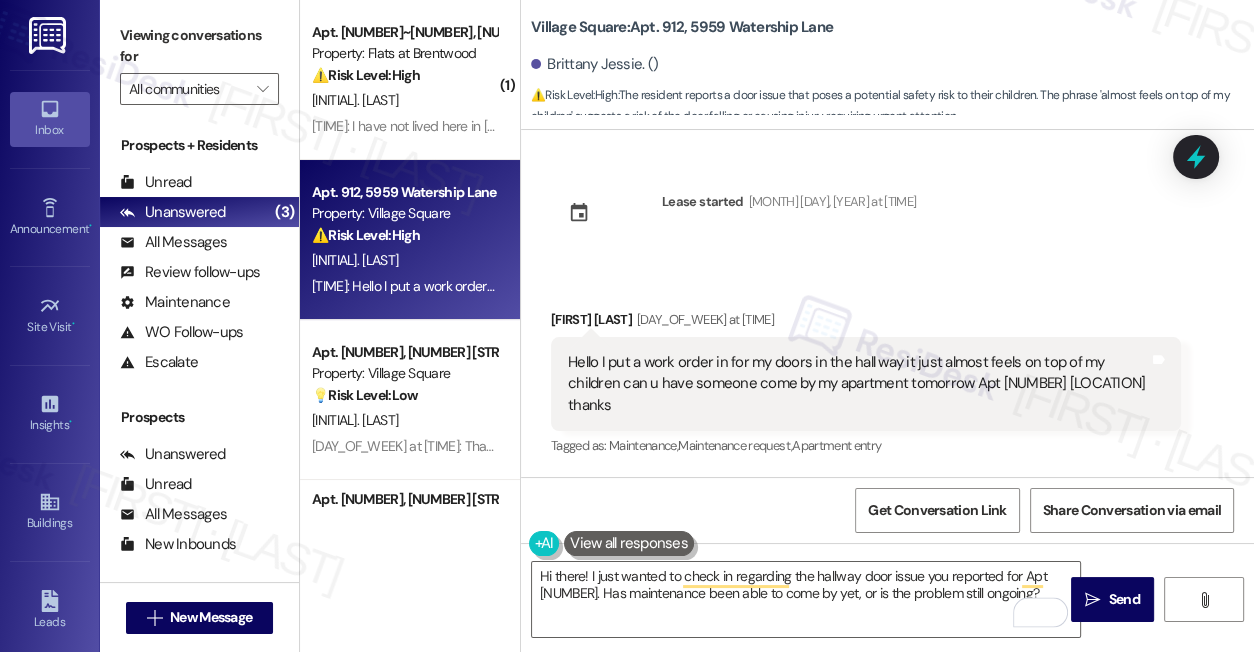 click on "[FIRST] [LAST] [DAY_OF_WEEK] at [TIME]" at bounding box center (866, 323) 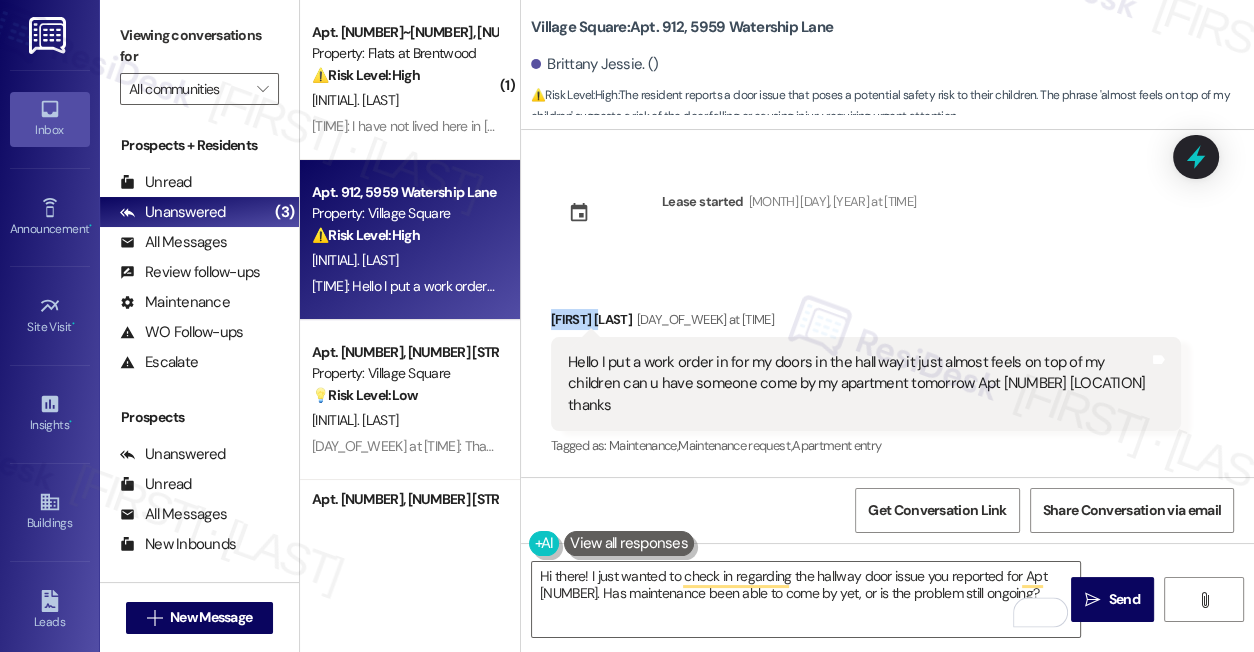 click on "[FIRST] [LAST] [DAY_OF_WEEK] at [TIME]" at bounding box center (866, 323) 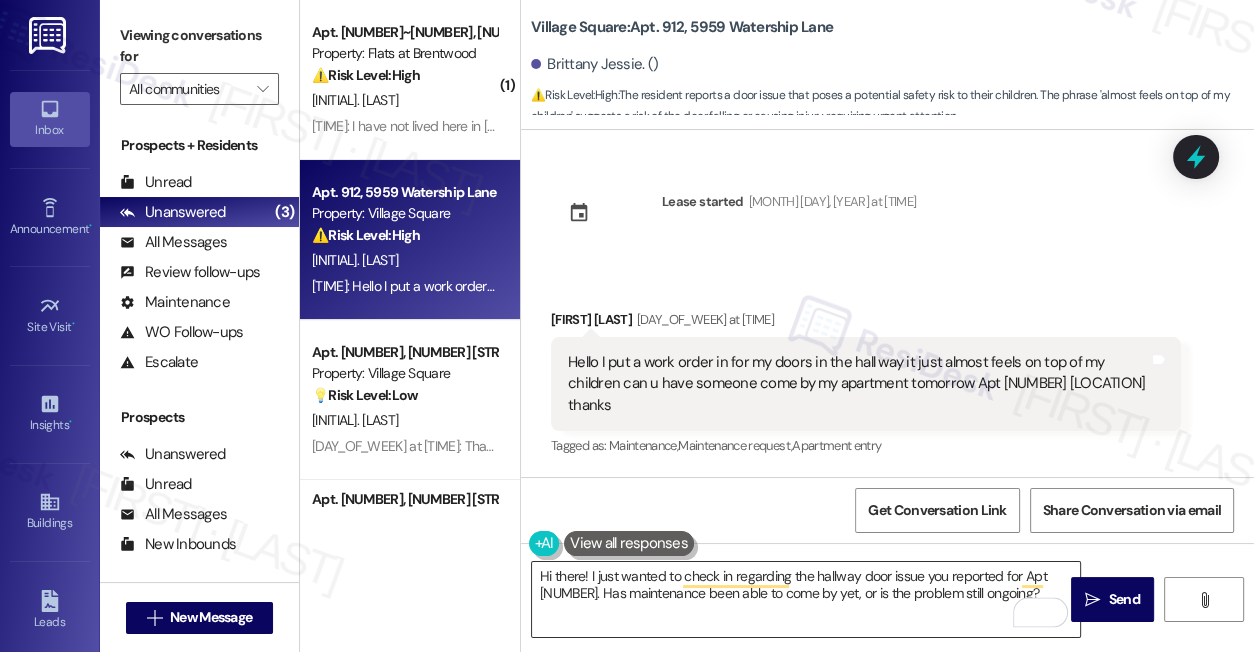 click on "Hi there! I just wanted to check in regarding the hallway door issue you reported for Apt [NUMBER]. Has maintenance been able to come by yet, or is the problem still ongoing?" at bounding box center [806, 599] 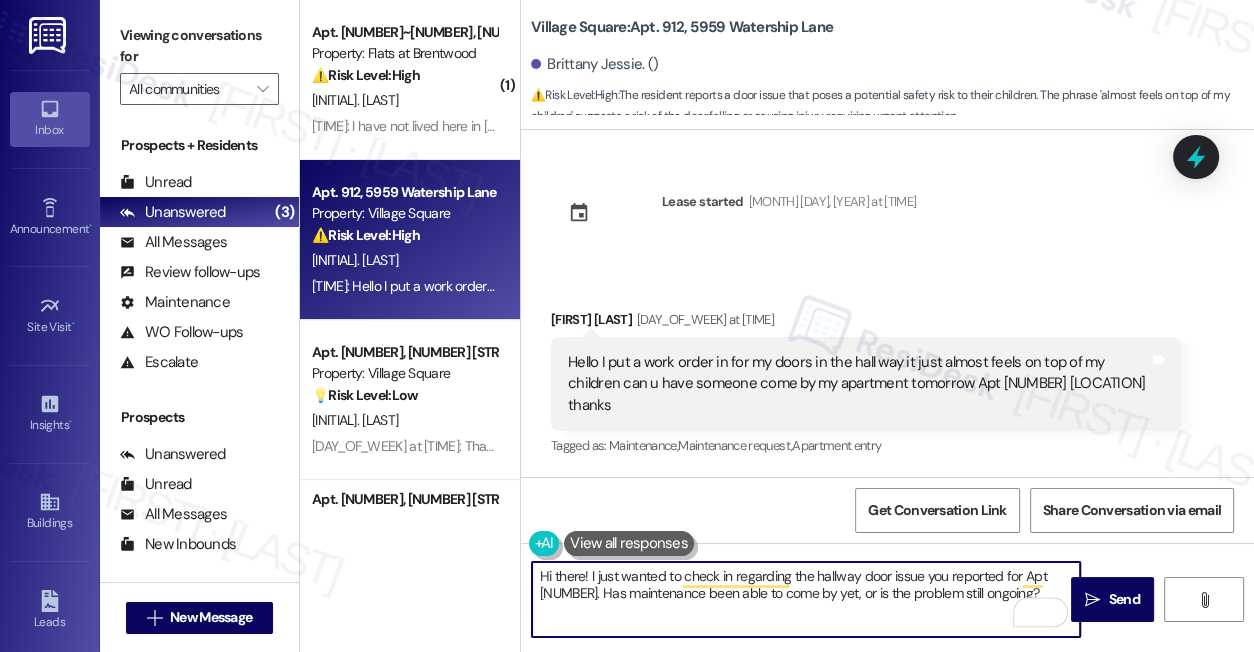 click on "Hi there! I just wanted to check in regarding the hallway door issue you reported for Apt [NUMBER]. Has maintenance been able to come by yet, or is the problem still ongoing?" at bounding box center [806, 599] 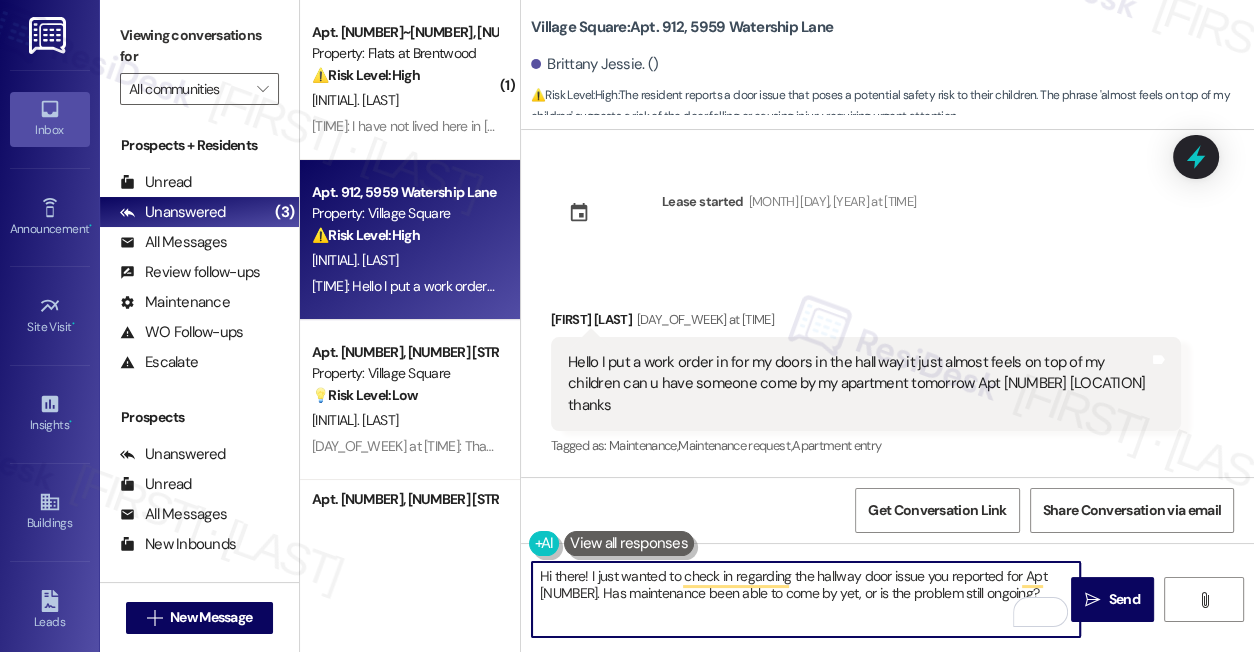 paste on "Brittany" 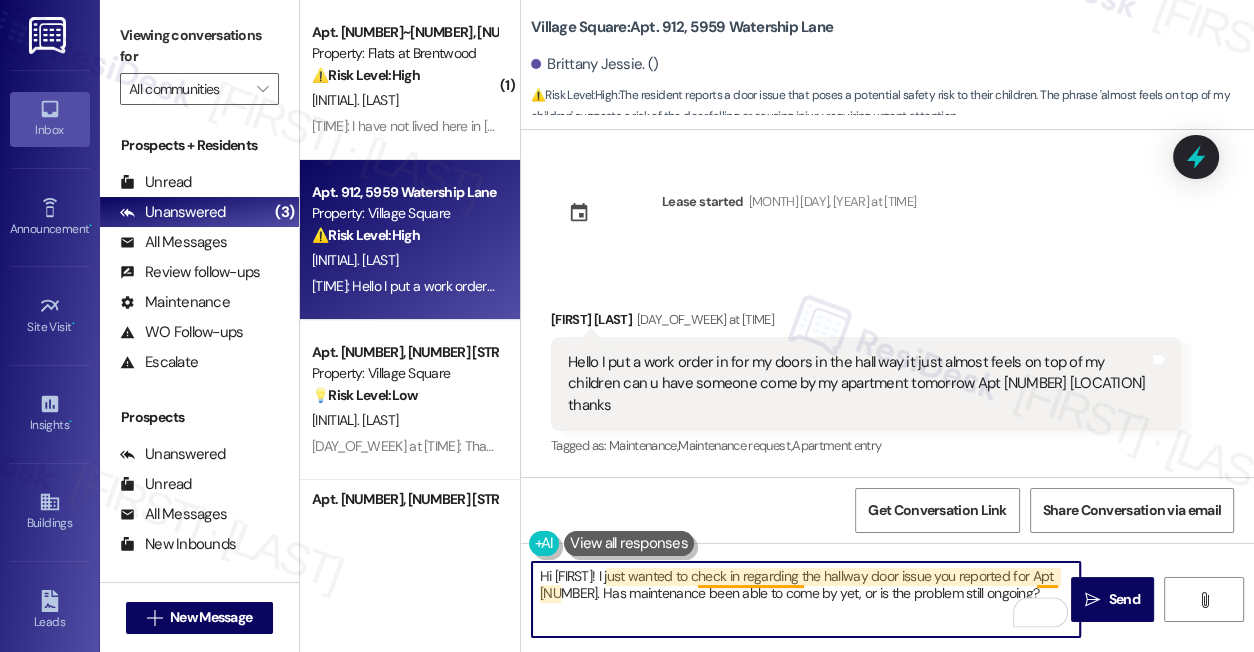 click on "Hi [FIRST]! I just wanted to check in regarding the hallway door issue you reported for Apt [NUMBER]. Has maintenance been able to come by yet, or is the problem still ongoing?" at bounding box center (806, 599) 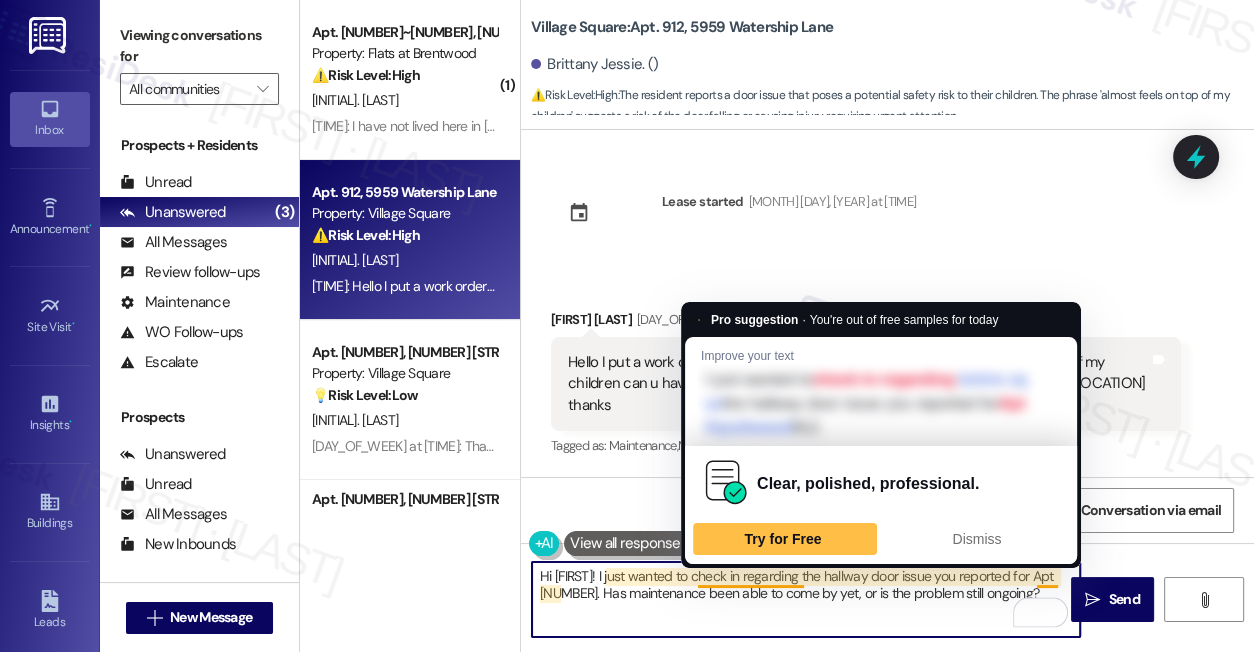 click on "Hi [FIRST]! I just wanted to check in regarding the hallway door issue you reported for Apt [NUMBER]. Has maintenance been able to come by yet, or is the problem still ongoing?" at bounding box center (806, 599) 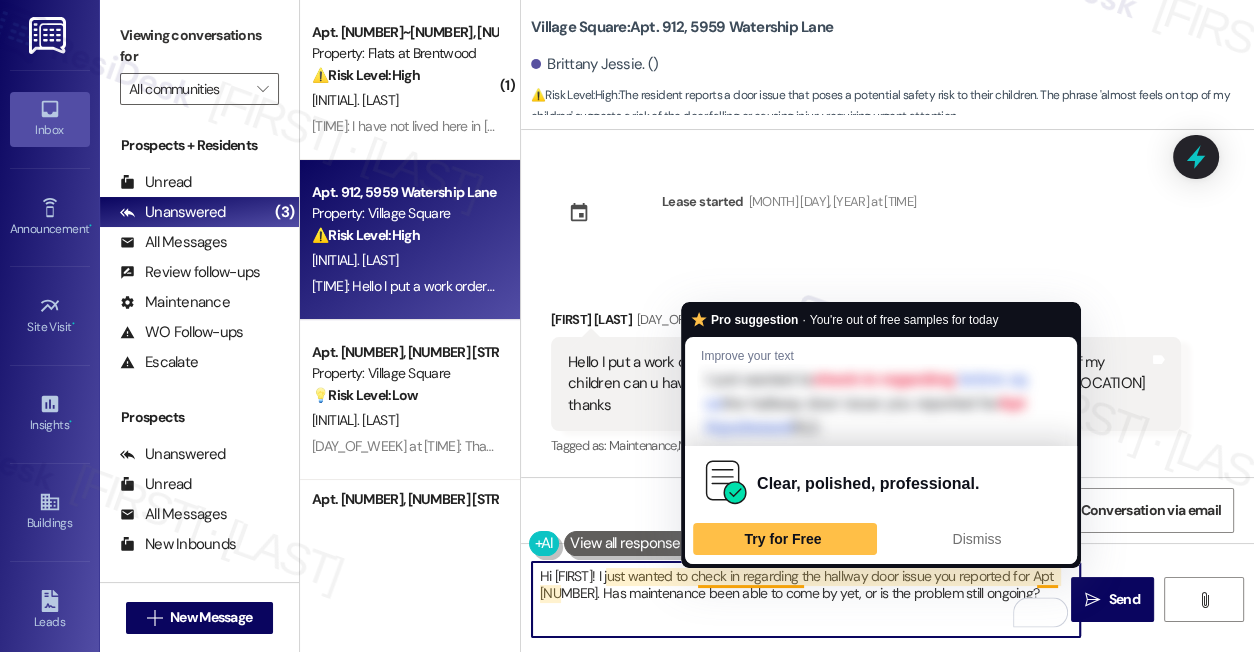 click on "Hi [FIRST]! I just wanted to check in regarding the hallway door issue you reported for Apt [NUMBER]. Has maintenance been able to come by yet, or is the problem still ongoing?" at bounding box center (806, 599) 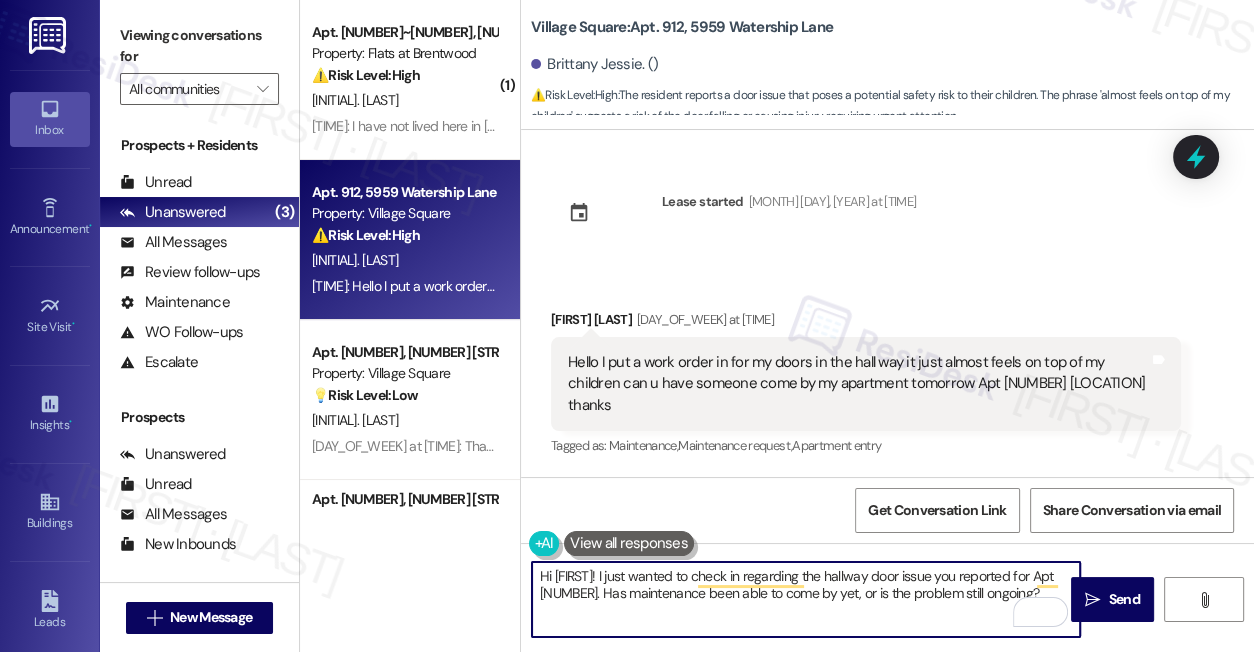 type on "Hi [FIRST]! I just wanted to check in regarding the hallway door issue you reported for Apt [NUMBER]. Has maintenance been able to come by yet, or is the problem still ongoing?" 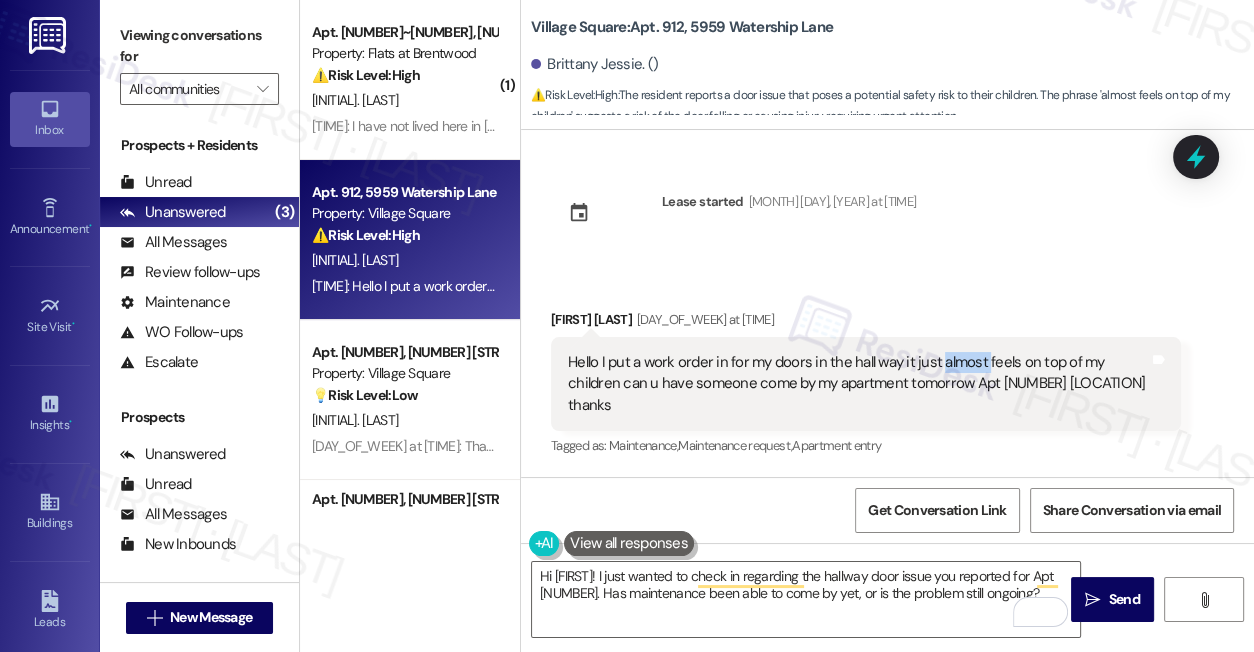 click on "Hello I put a work order in for my doors in the hall way it just almost feels on top of my children can u have someone come by my apartment tomorrow Apt [NUMBER] [LOCATION] thanks" at bounding box center (858, 384) 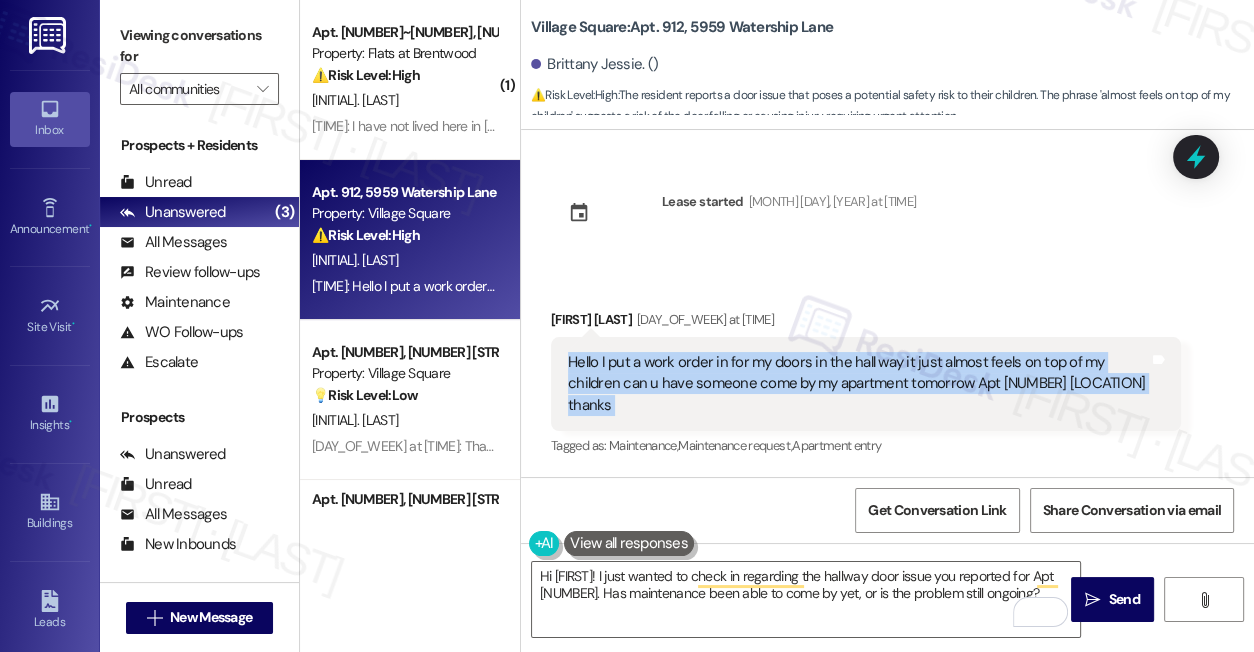 click on "Hello I put a work order in for my doors in the hall way it just almost feels on top of my children can u have someone come by my apartment tomorrow Apt [NUMBER] [LOCATION] thanks" at bounding box center [858, 384] 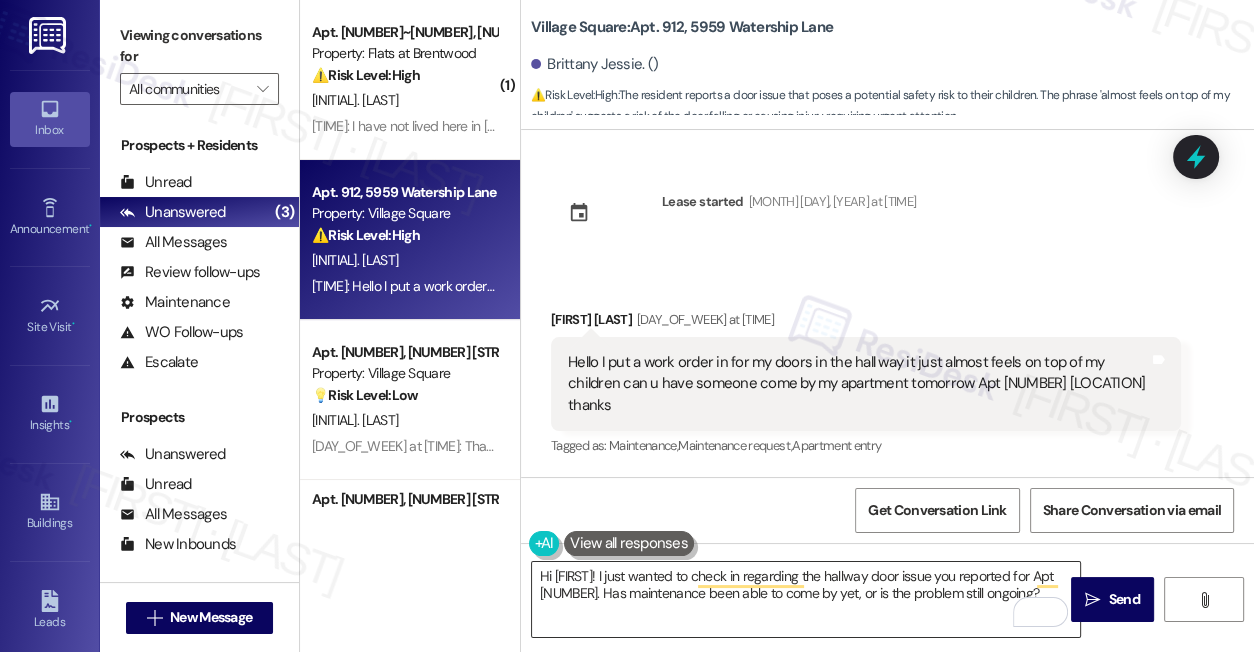 click on "Hi [FIRST]! I just wanted to check in regarding the hallway door issue you reported for Apt [NUMBER]. Has maintenance been able to come by yet, or is the problem still ongoing?" at bounding box center [806, 599] 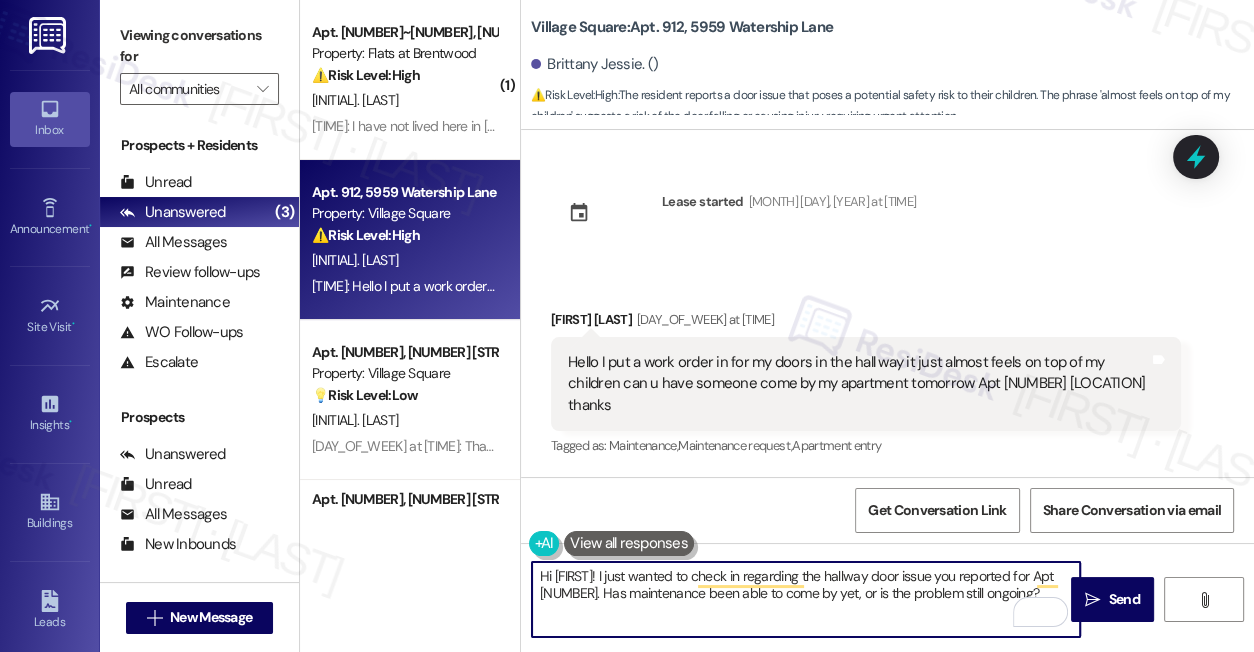 click at bounding box center (629, 543) 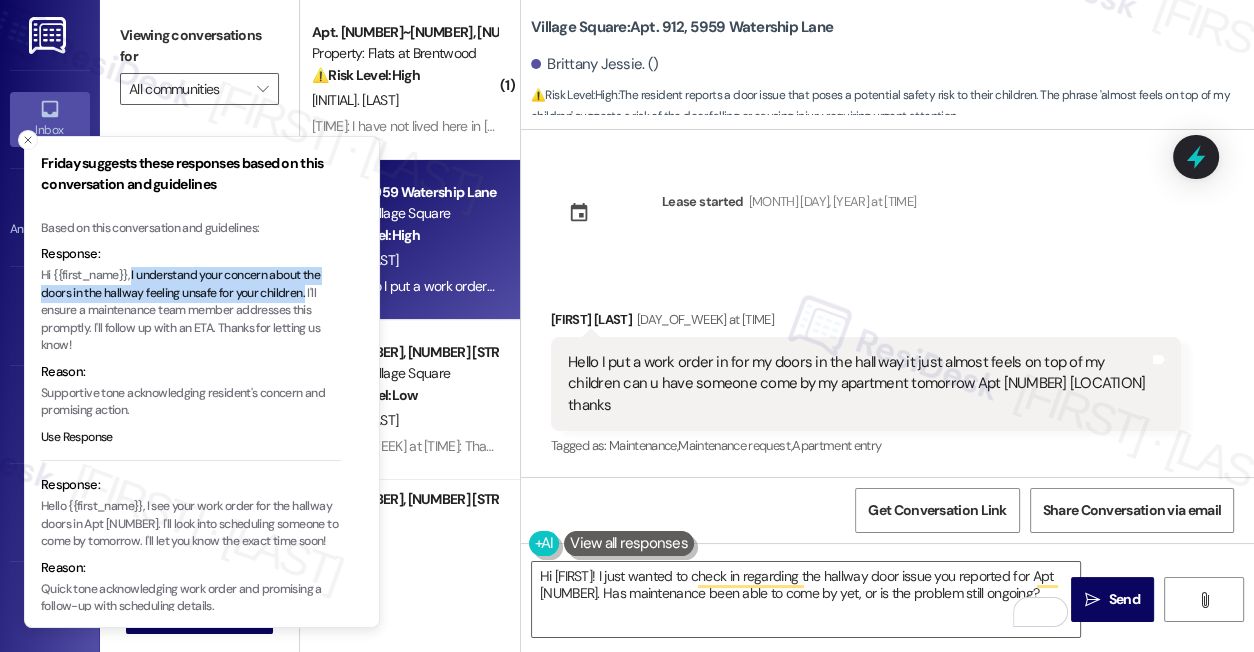 type 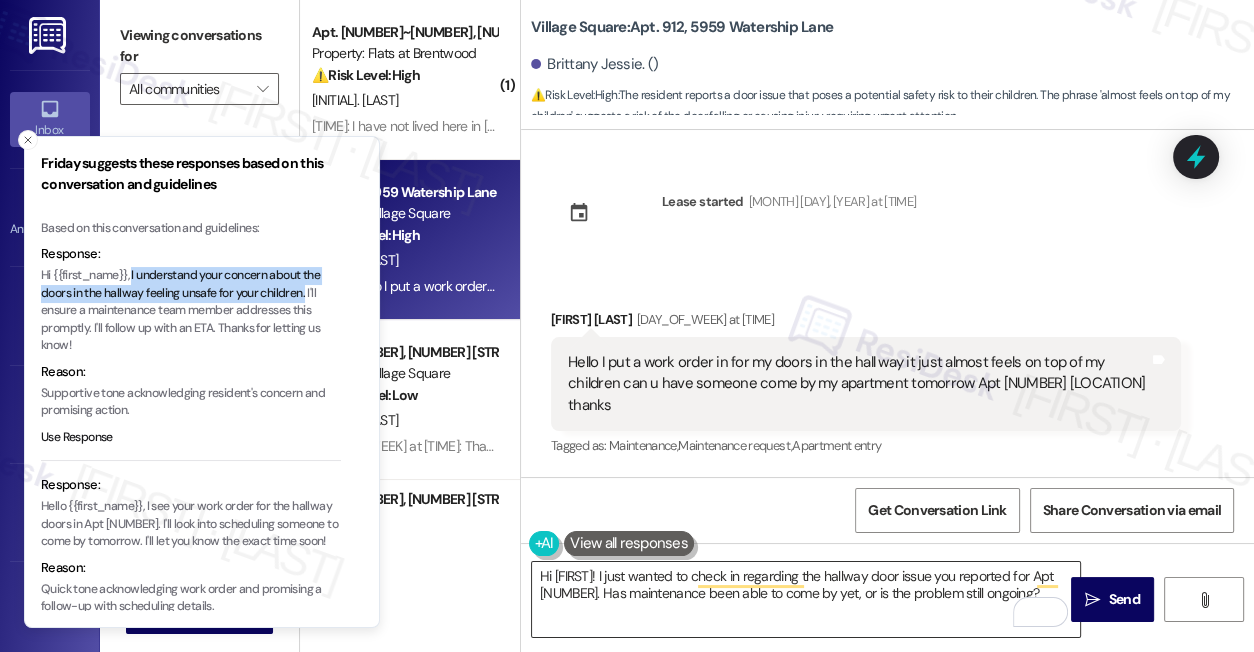 click on "Hi [FIRST]! I just wanted to check in regarding the hallway door issue you reported for Apt [NUMBER]. Has maintenance been able to come by yet, or is the problem still ongoing?" at bounding box center (806, 599) 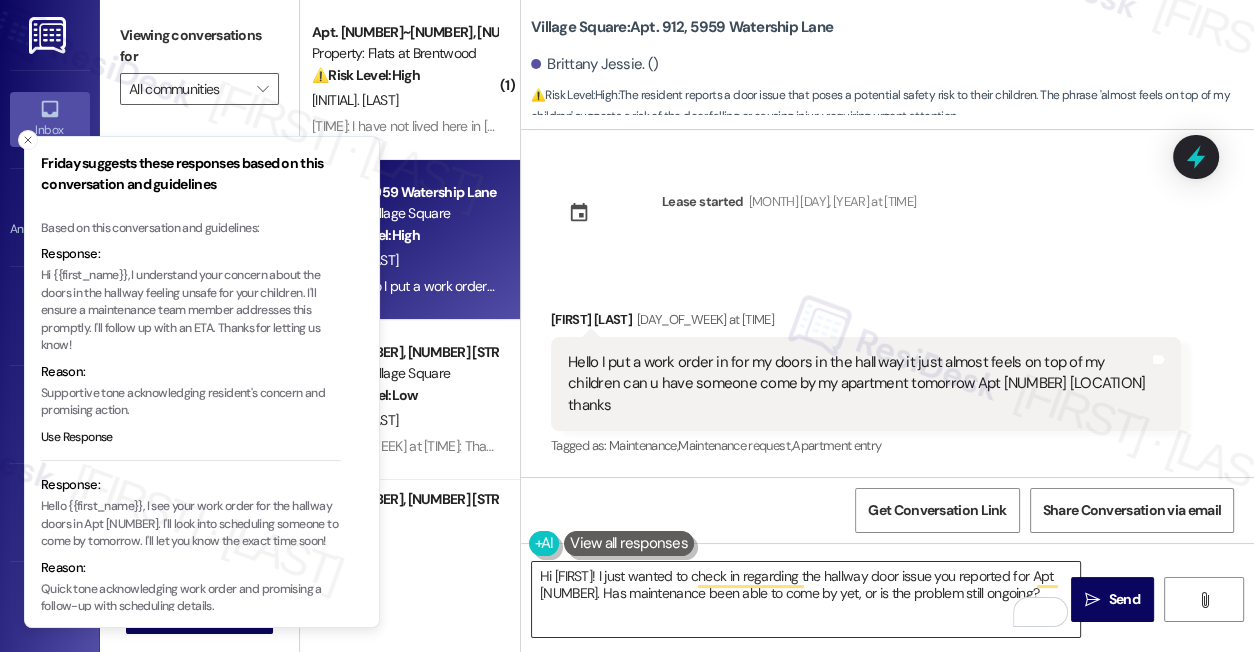 click on "Hi [FIRST]! I just wanted to check in regarding the hallway door issue you reported for Apt [NUMBER]. Has maintenance been able to come by yet, or is the problem still ongoing?" at bounding box center [806, 599] 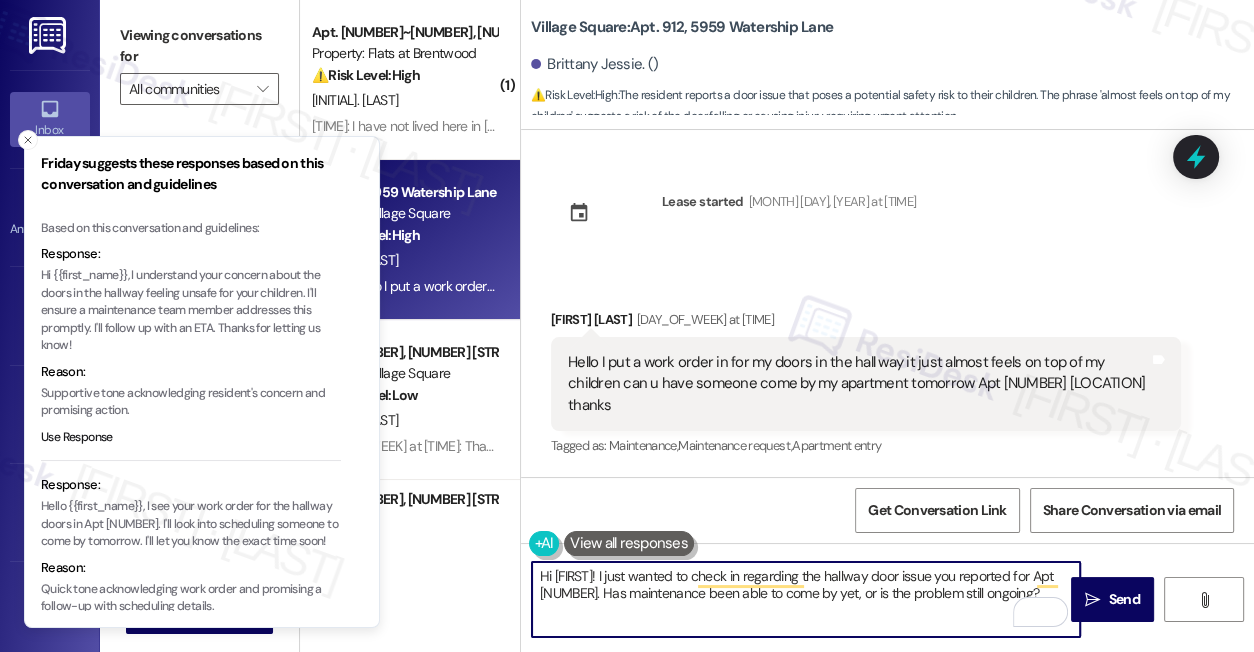 click on "Hi [FIRST]! I just wanted to check in regarding the hallway door issue you reported for Apt [NUMBER]. Has maintenance been able to come by yet, or is the problem still ongoing?" at bounding box center (806, 599) 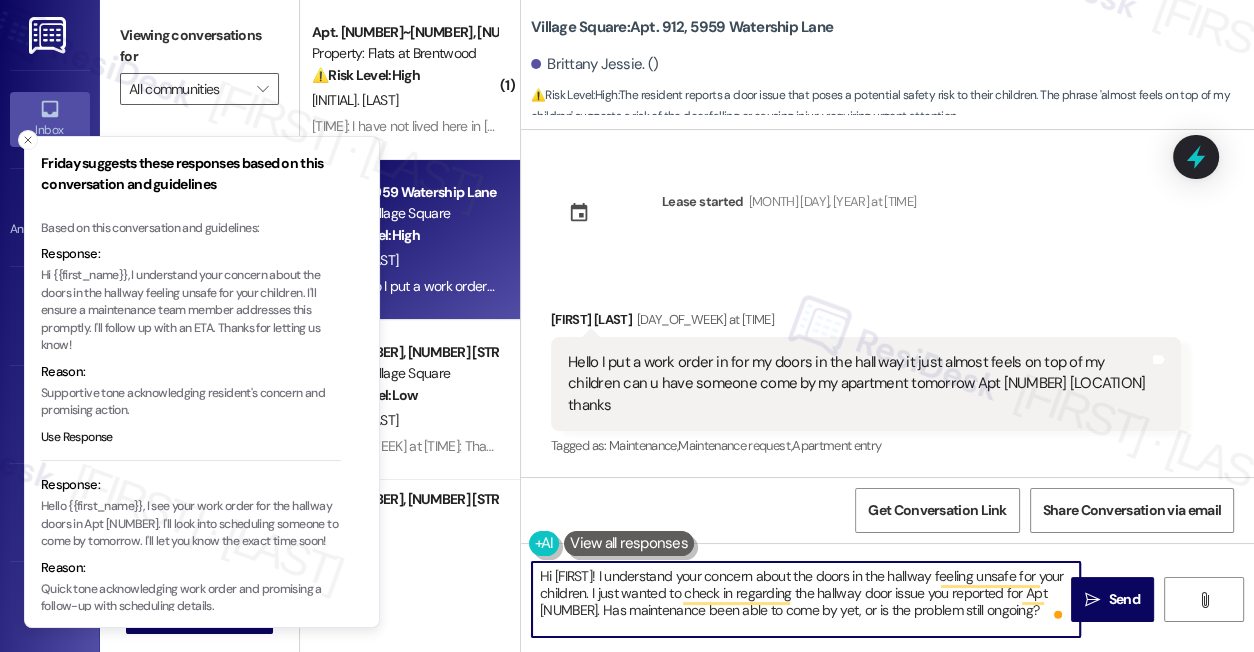 click on "Hi [FIRST]! I understand your concern about the doors in the hallway feeling unsafe for your children. I just wanted to check in regarding the hallway door issue you reported for Apt [NUMBER]. Has maintenance been able to come by yet, or is the problem still ongoing?" at bounding box center [806, 599] 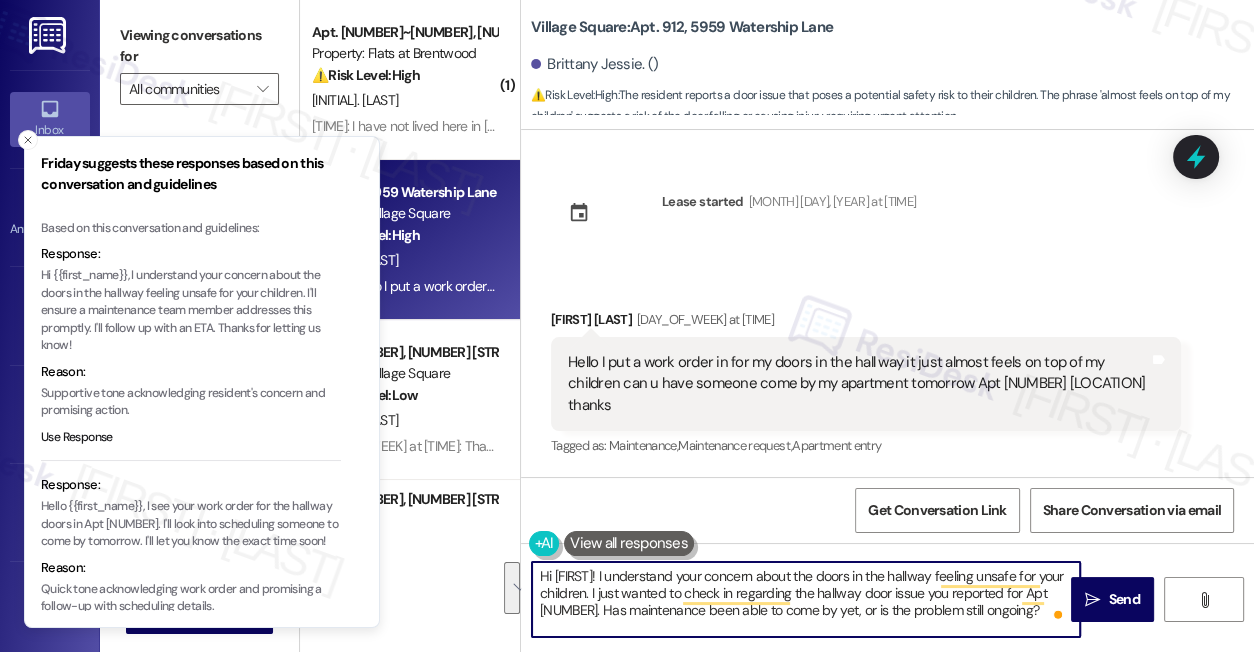 click on "Hi [FIRST]! I understand your concern about the doors in the hallway feeling unsafe for your children. I just wanted to check in regarding the hallway door issue you reported for Apt [NUMBER]. Has maintenance been able to come by yet, or is the problem still ongoing?" at bounding box center [806, 599] 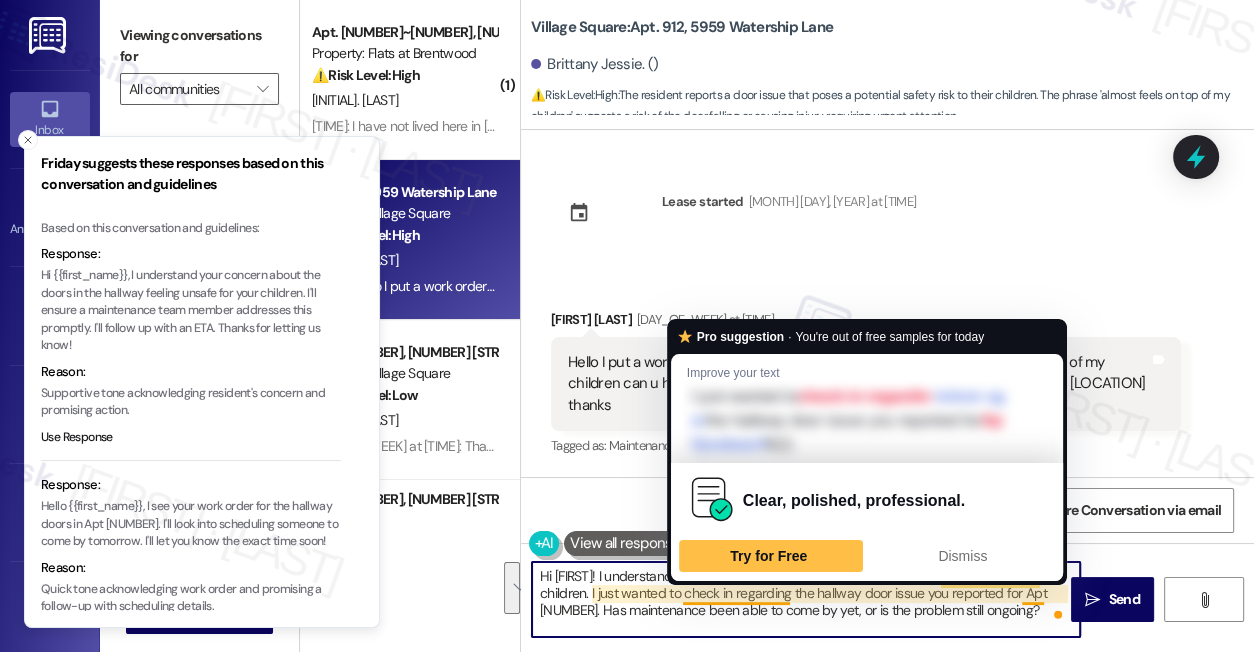 click on "Hi [FIRST]! I understand your concern about the doors in the hallway feeling unsafe for your children. I just wanted to check in regarding the hallway door issue you reported for Apt [NUMBER]. Has maintenance been able to come by yet, or is the problem still ongoing?" at bounding box center [806, 599] 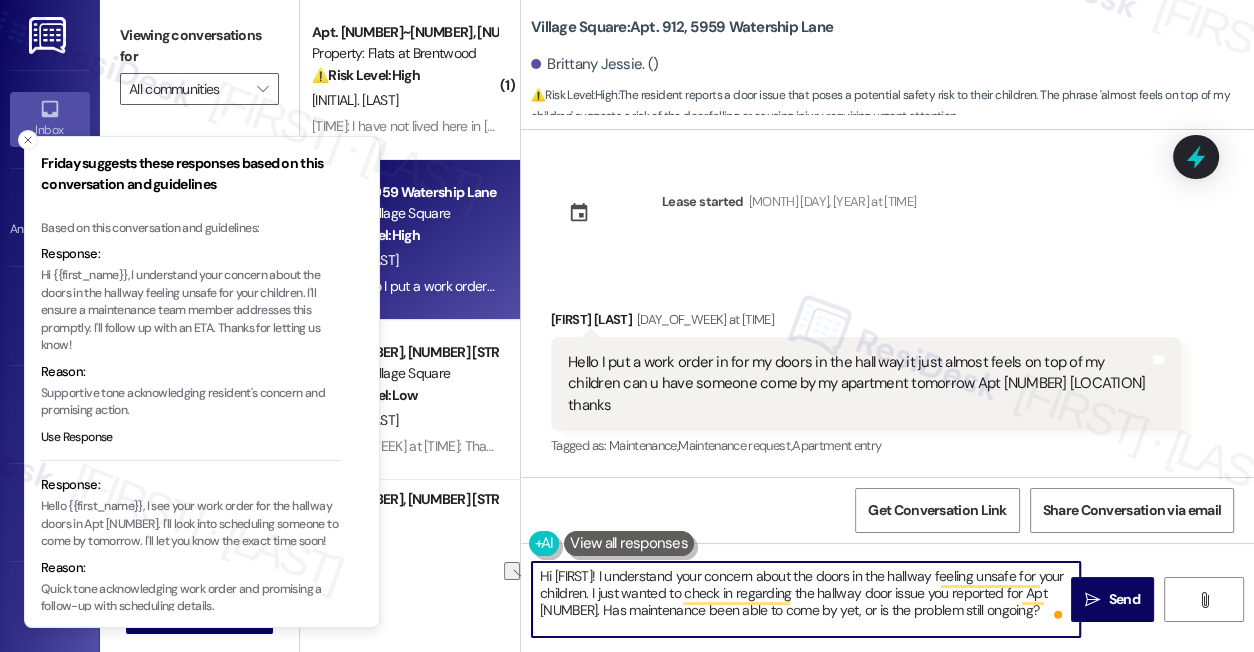 drag, startPoint x: 733, startPoint y: 596, endPoint x: 541, endPoint y: 610, distance: 192.50974 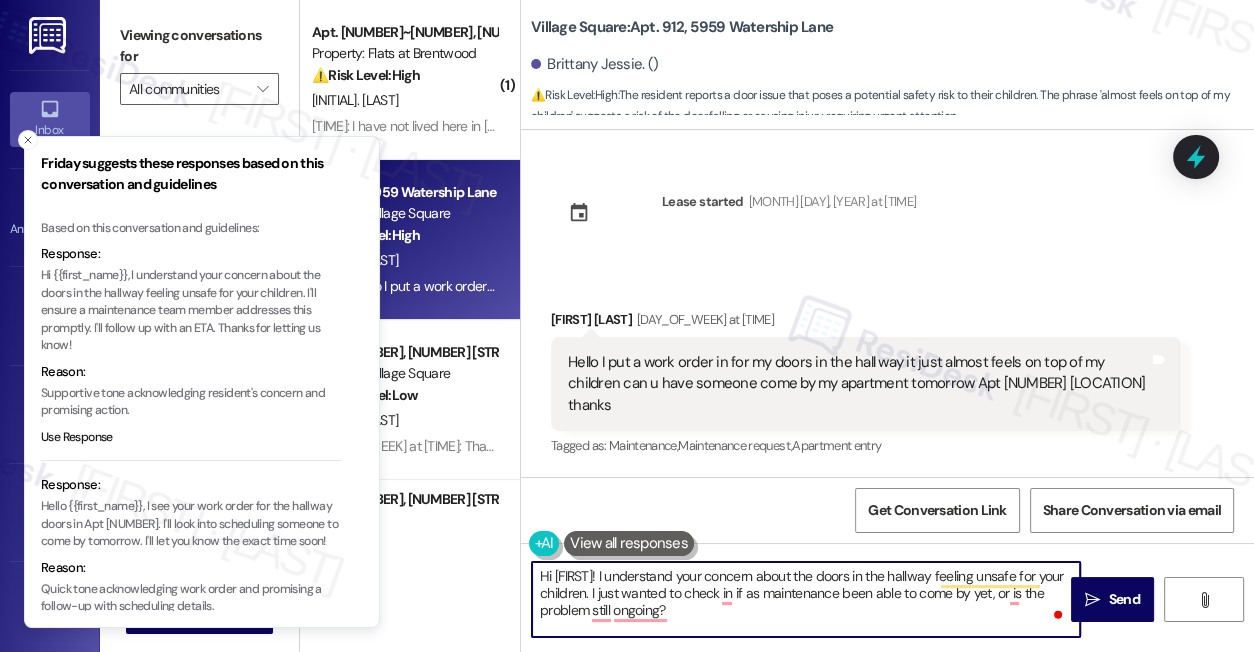 type on "Hi Brittany! I understand your concern about the doors in the hallway feeling unsafe for your children. I just wanted to check in if has maintenance been able to come by yet, or is the problem still ongoing?" 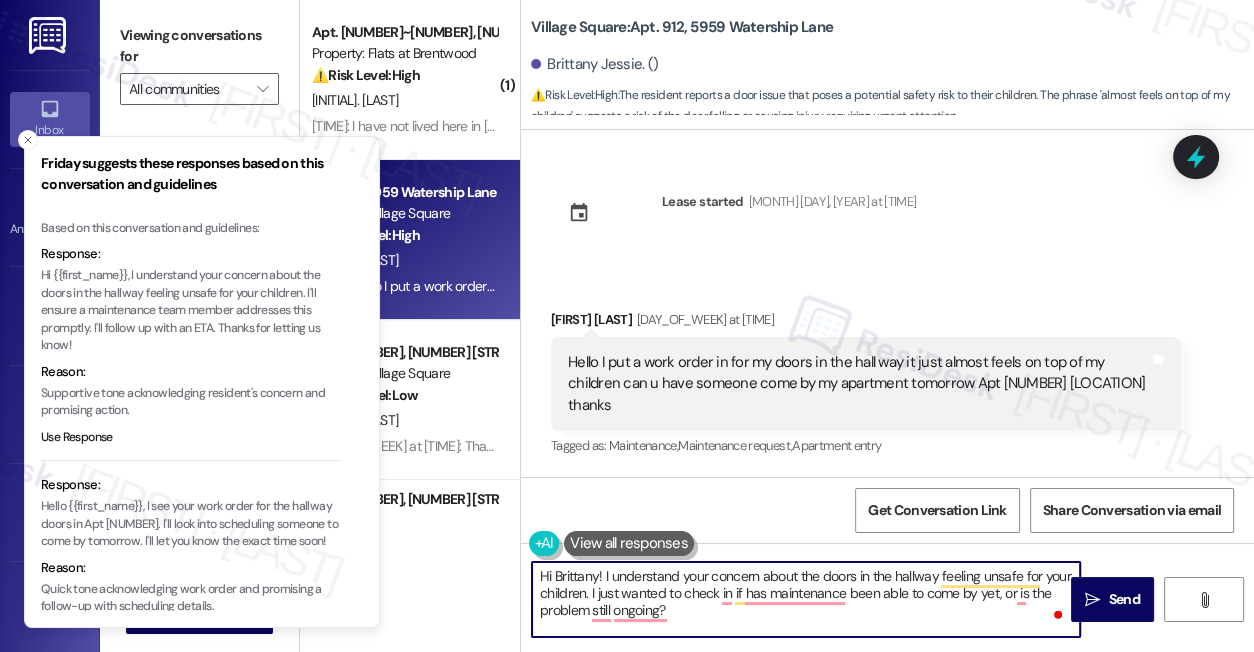 click on "Hi Brittany! I understand your concern about the doors in the hallway feeling unsafe for your children. I just wanted to check in if has maintenance been able to come by yet, or is the problem still ongoing?" at bounding box center [806, 599] 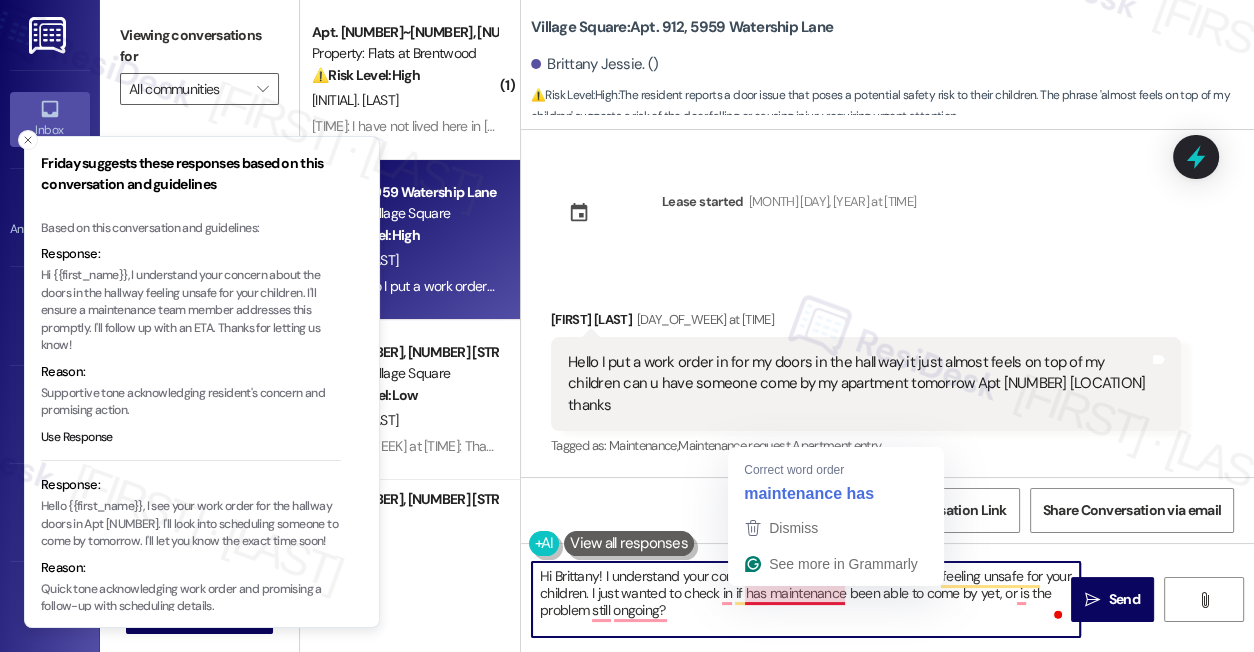 click on "Hi Brittany! I understand your concern about the doors in the hallway feeling unsafe for your children. I just wanted to check in if has maintenance been able to come by yet, or is the problem still ongoing?" at bounding box center [806, 599] 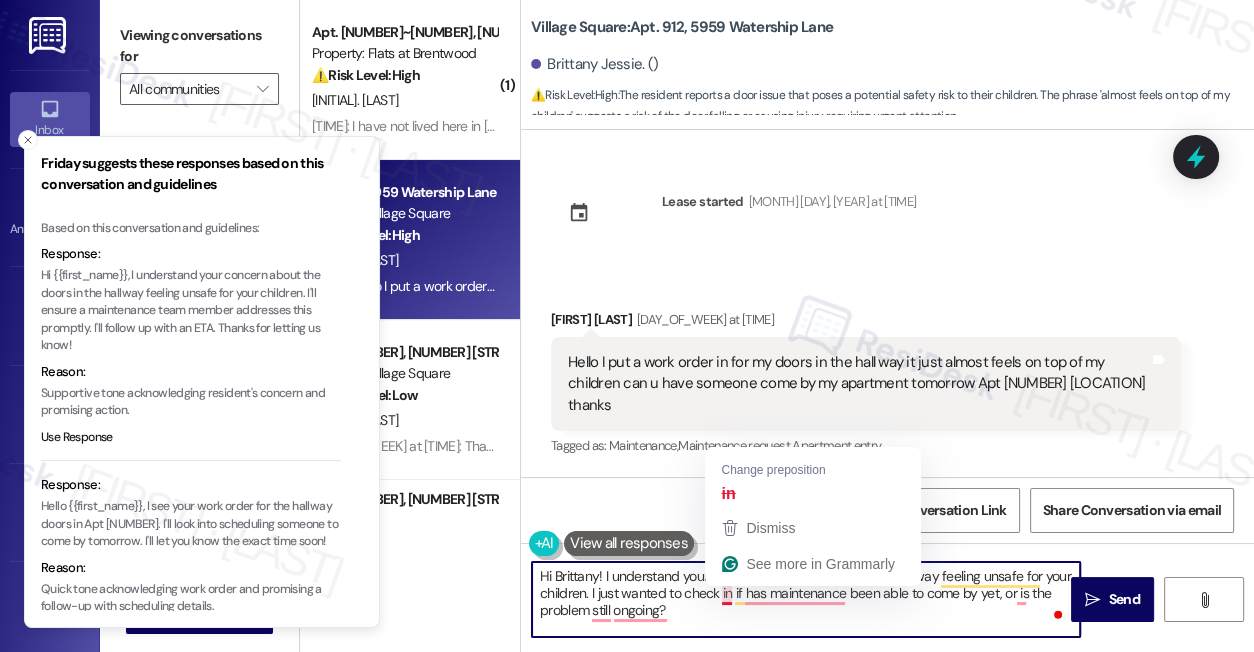 click on "Hi Brittany! I understand your concern about the doors in the hallway feeling unsafe for your children. I just wanted to check in if has maintenance been able to come by yet, or is the problem still ongoing?" at bounding box center (806, 599) 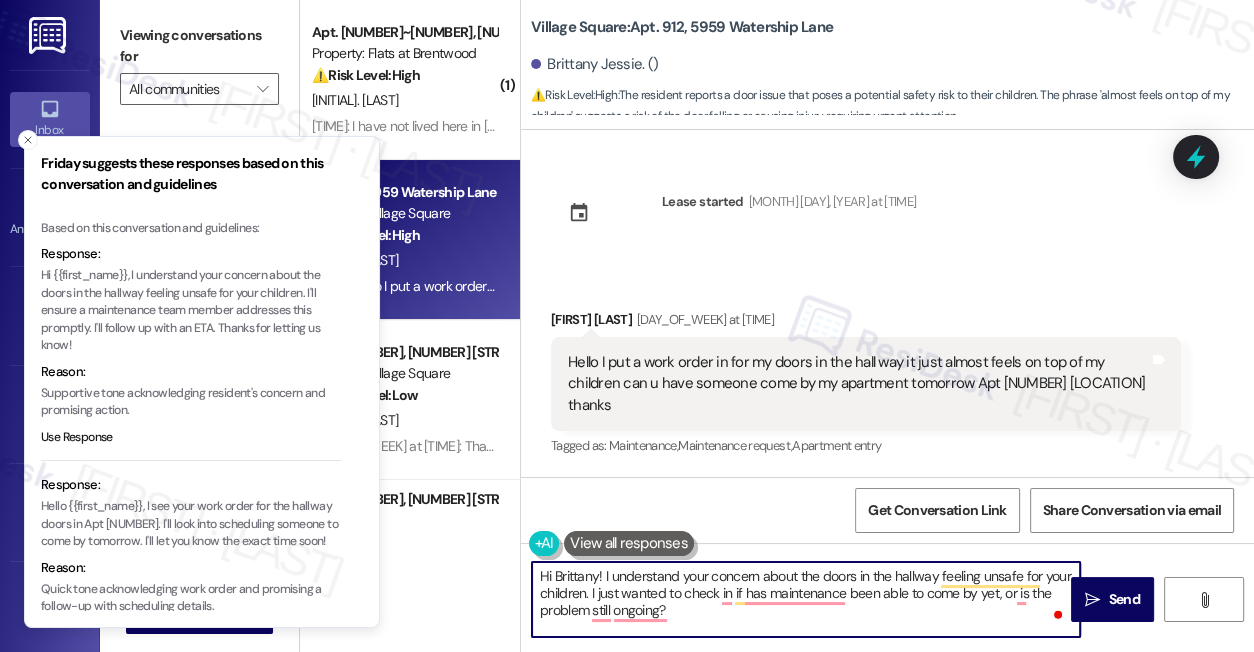 click on "Hi Brittany! I understand your concern about the doors in the hallway feeling unsafe for your children. I just wanted to check in if has maintenance been able to come by yet, or is the problem still ongoing?" at bounding box center (806, 599) 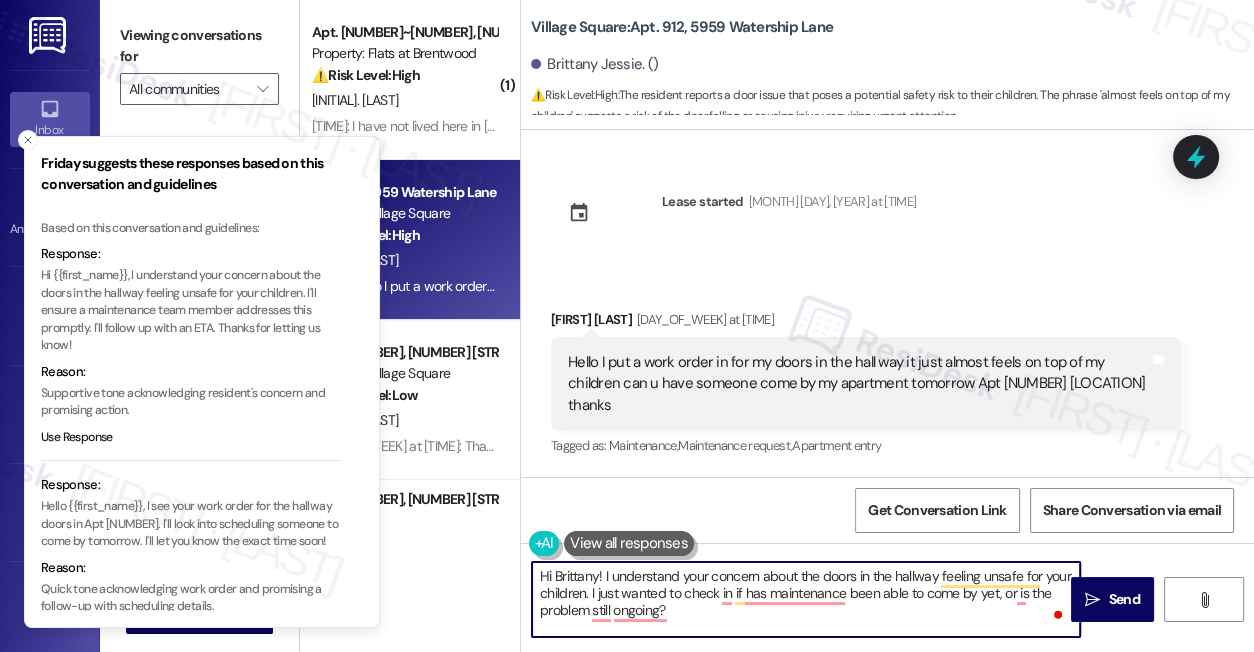 click on "Hi Brittany! I understand your concern about the doors in the hallway feeling unsafe for your children. I just wanted to check in if has maintenance been able to come by yet, or is the problem still ongoing?" at bounding box center [806, 599] 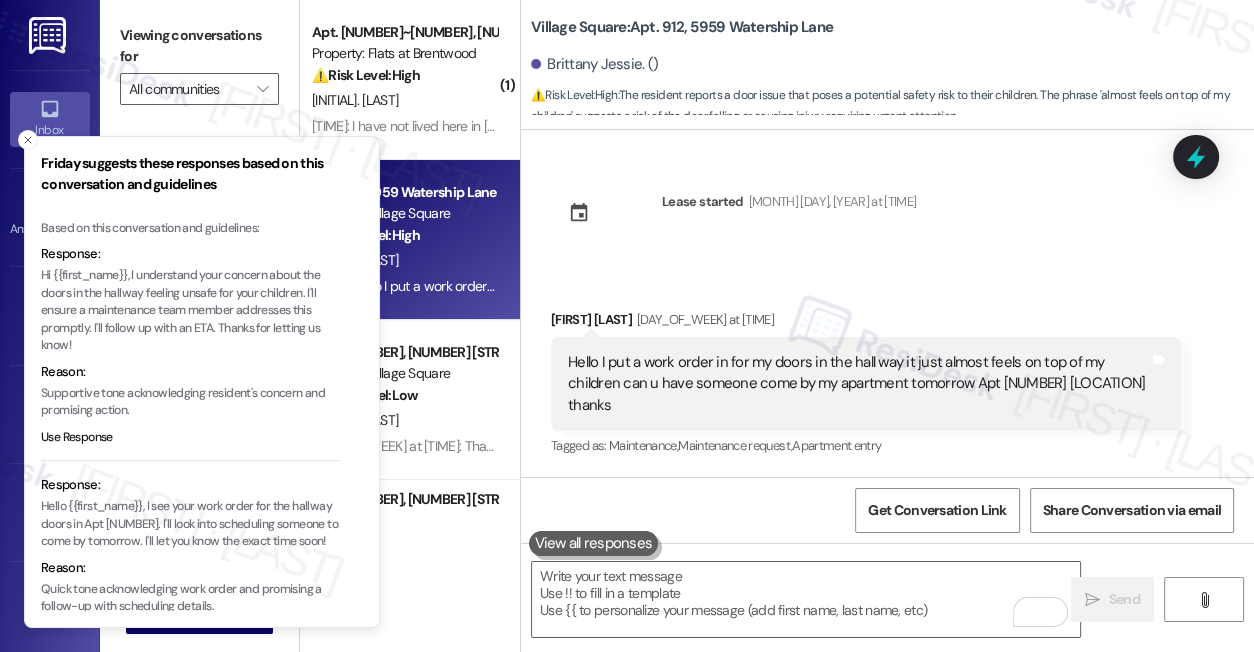 click on "Viewing conversations for" at bounding box center (199, 46) 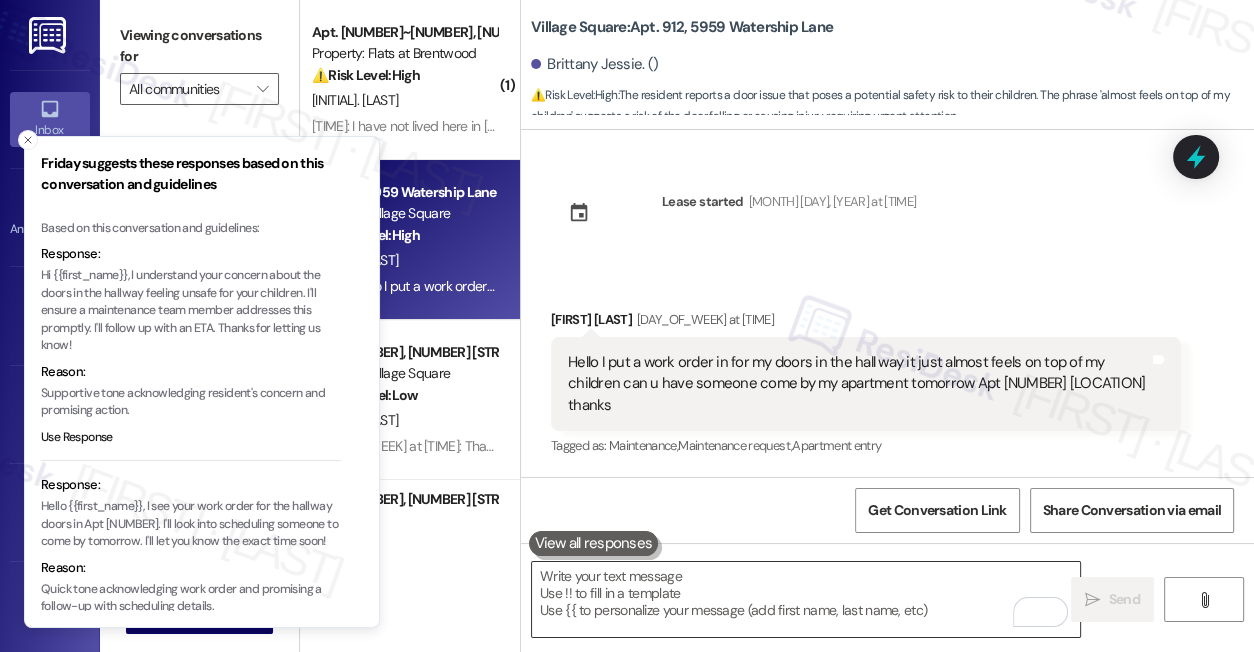 click at bounding box center [806, 599] 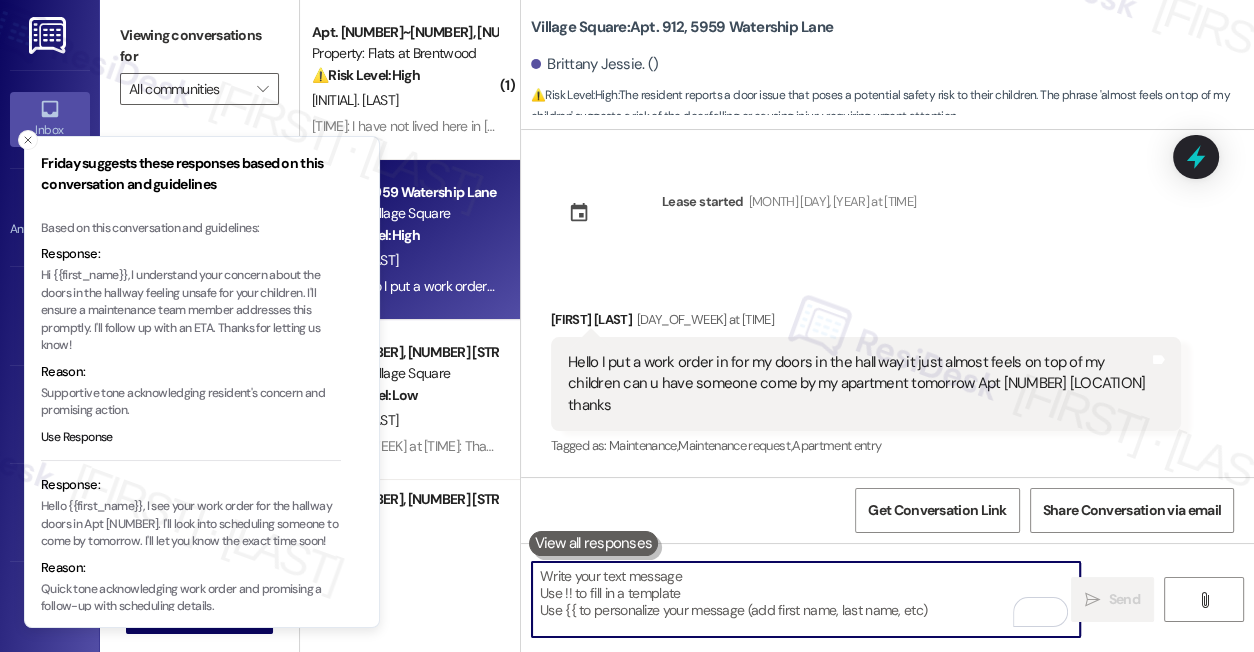 paste on "Hi Brittany! I understand your concern about the hallway doors feeling unsafe for your children. I just wanted to check in—has maintenance been able to come by yet, or is the issue still ongoing?" 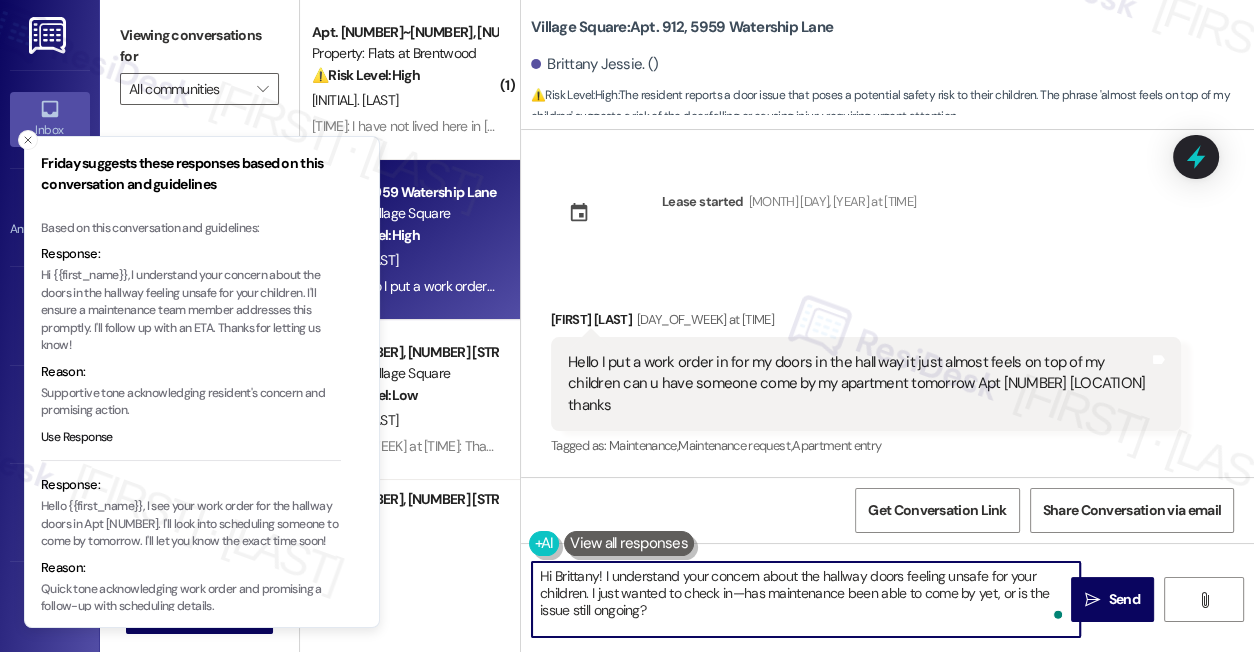 click on "Hi Brittany! I understand your concern about the hallway doors feeling unsafe for your children. I just wanted to check in—has maintenance been able to come by yet, or is the issue still ongoing?" at bounding box center (806, 599) 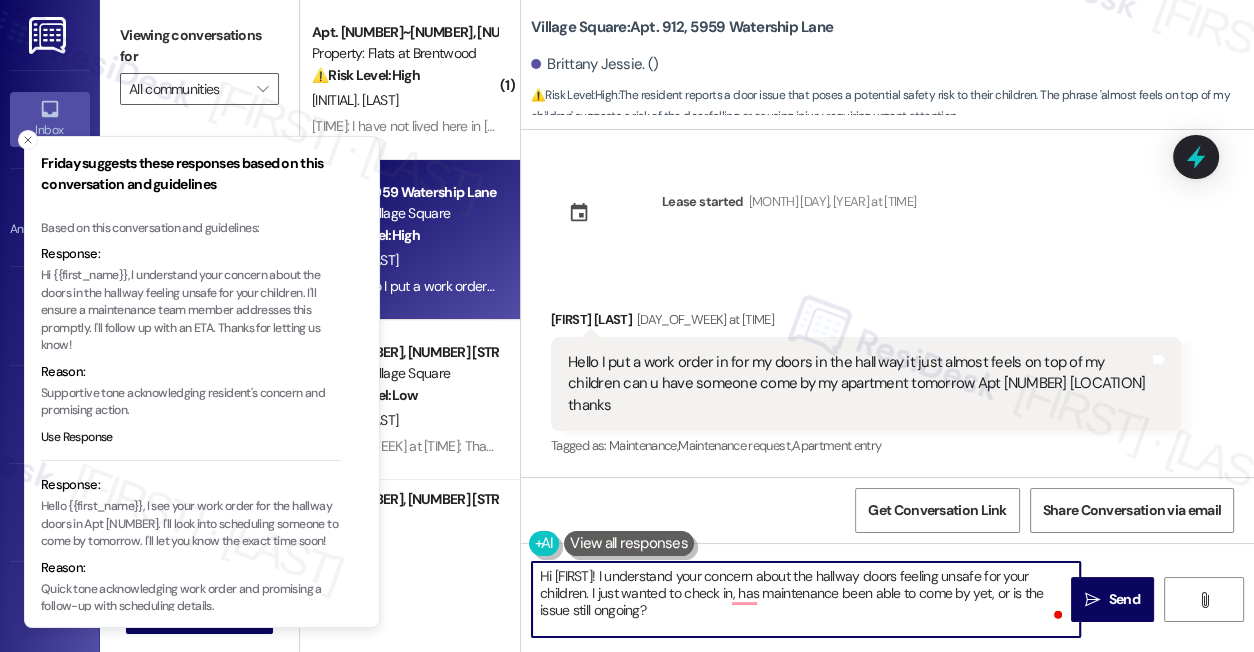 click on "Hi [FIRST]! I understand your concern about the hallway doors feeling unsafe for your children. I just wanted to check in, has maintenance been able to come by yet, or is the issue still ongoing?" at bounding box center (806, 599) 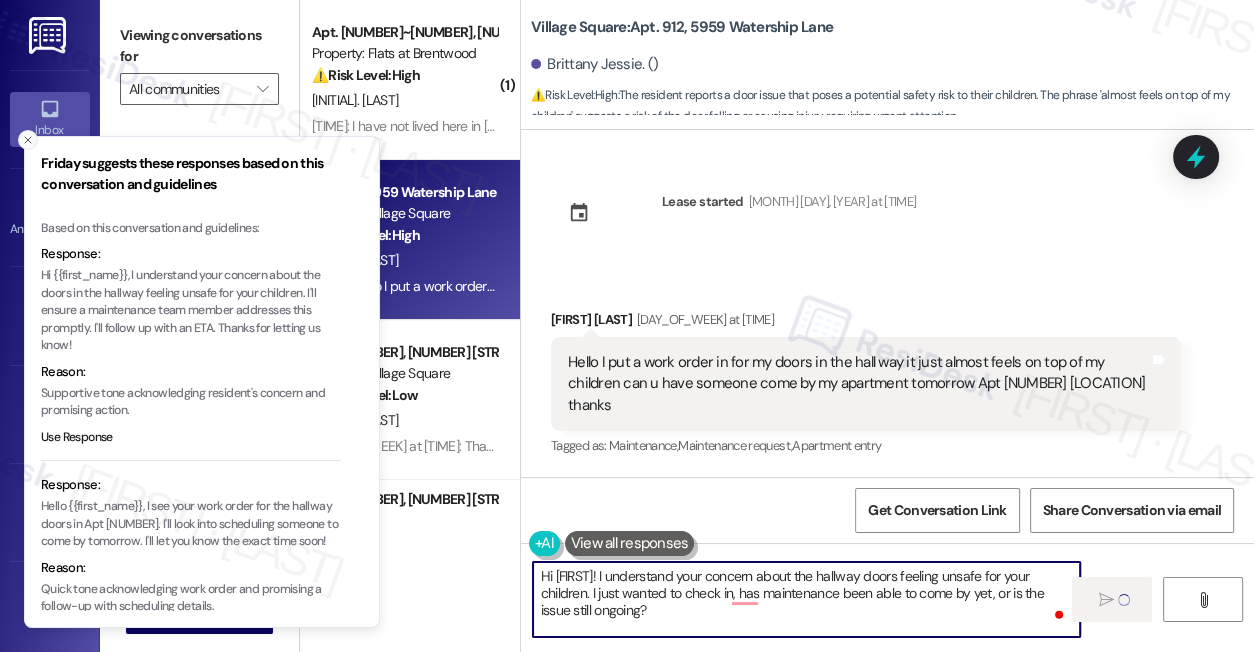 type on "Hi [FIRST]! I understand your concern about the hallway doors feeling unsafe for your children. I just wanted to check in, has maintenance been able to come by yet, or is the issue still ongoing?" 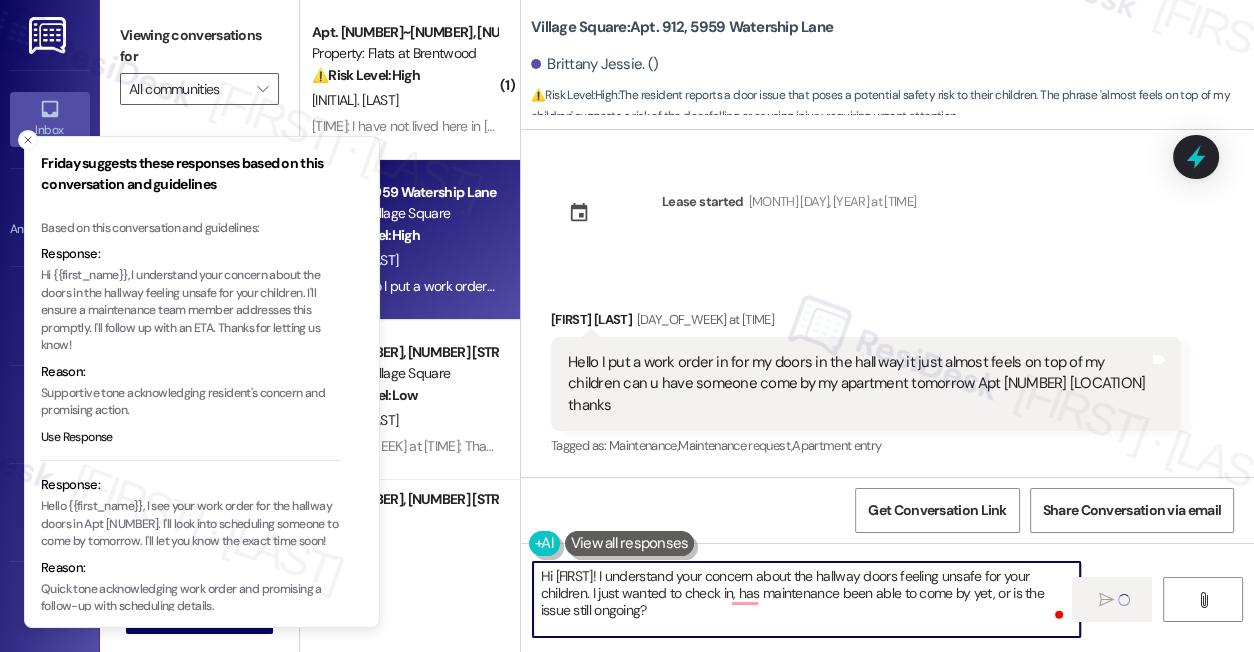 click at bounding box center (28, 140) 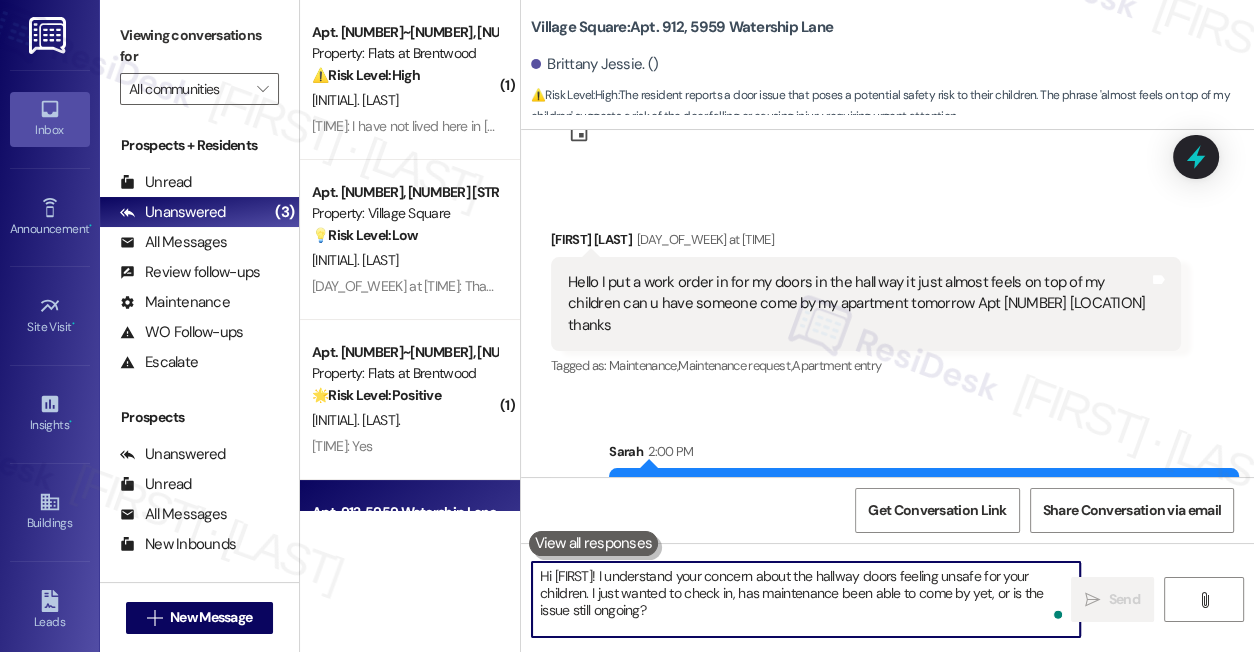 scroll, scrollTop: 181, scrollLeft: 0, axis: vertical 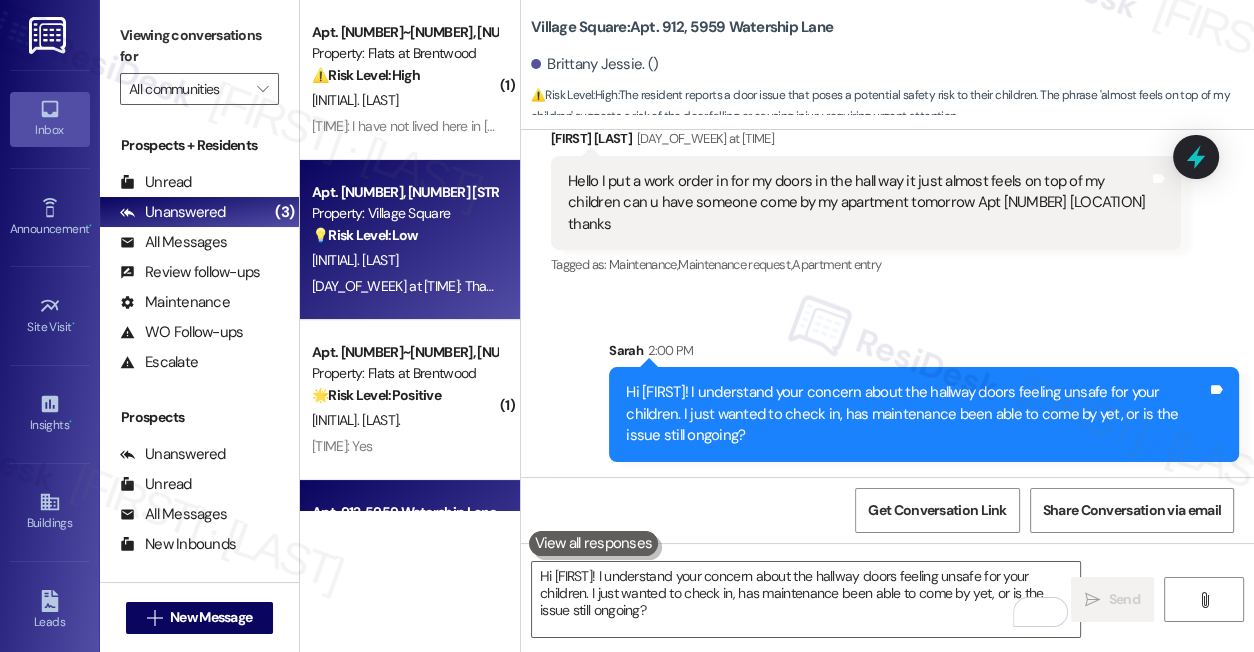 click on "Yesterday at 12:39 PM: Thank you for the birthday wishes and I would love to meet you one day  Yesterday at 12:39 PM: Thank you for the birthday wishes and I would love to meet you one day" at bounding box center [597, 286] 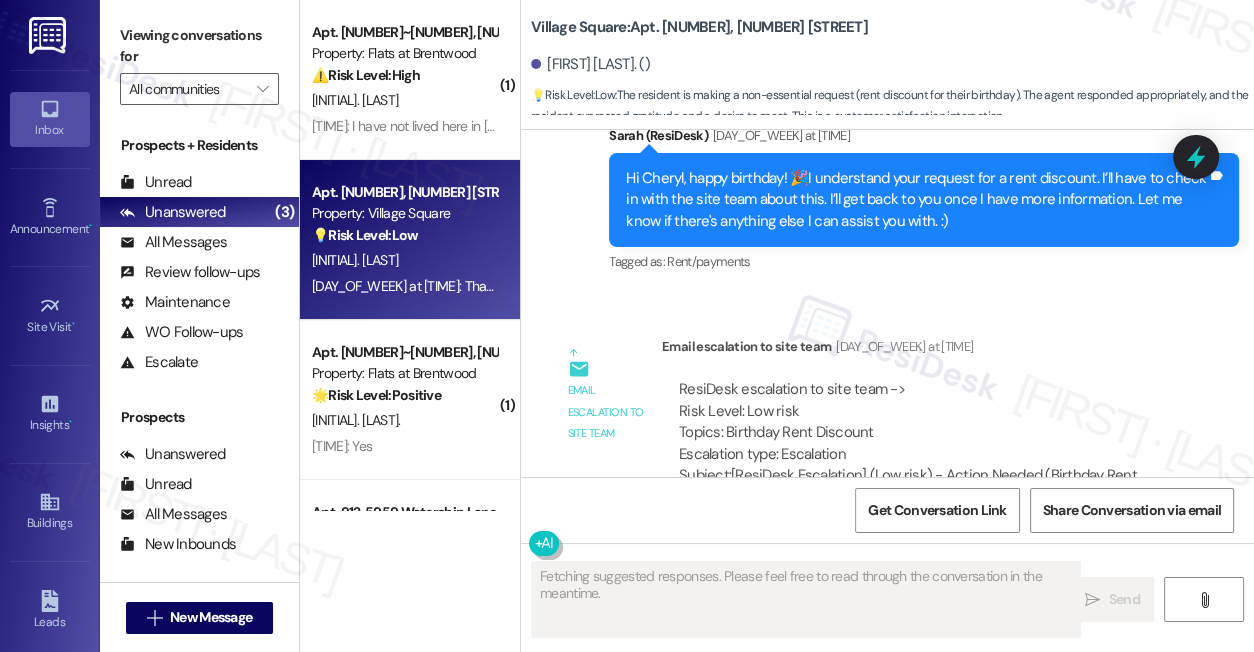 scroll, scrollTop: 27548, scrollLeft: 0, axis: vertical 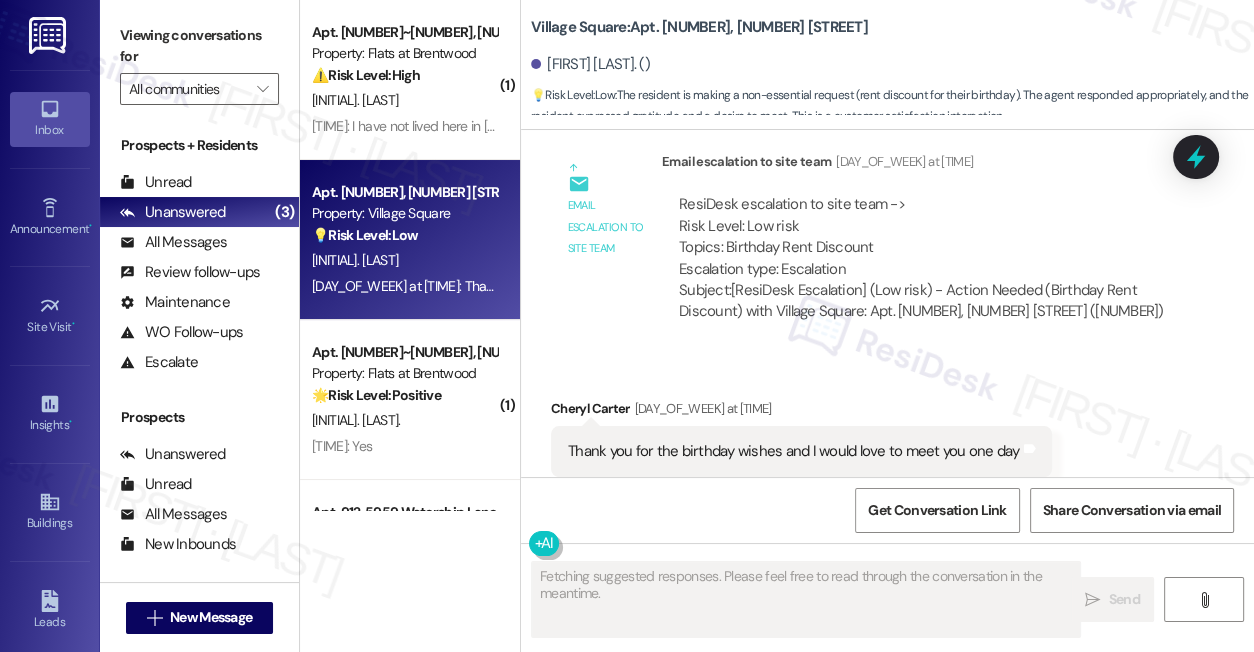 click on "Thank you for the birthday wishes and I would love to meet you one day" at bounding box center (794, 451) 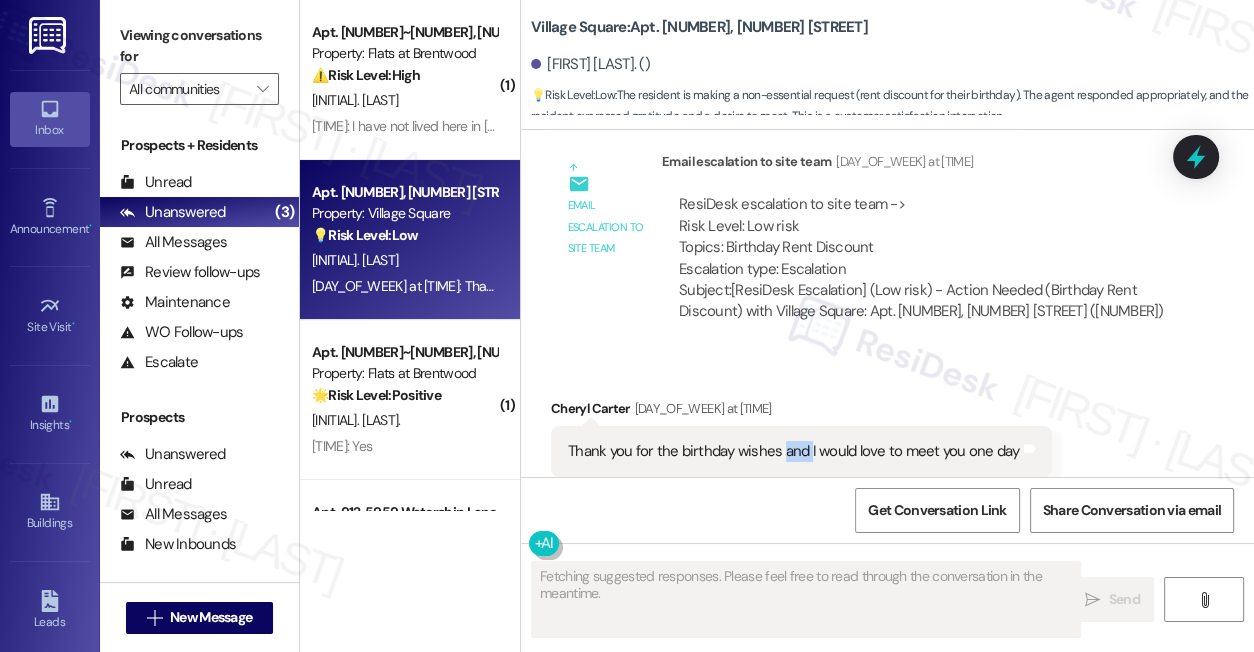 click on "Thank you for the birthday wishes and I would love to meet you one day" at bounding box center [794, 451] 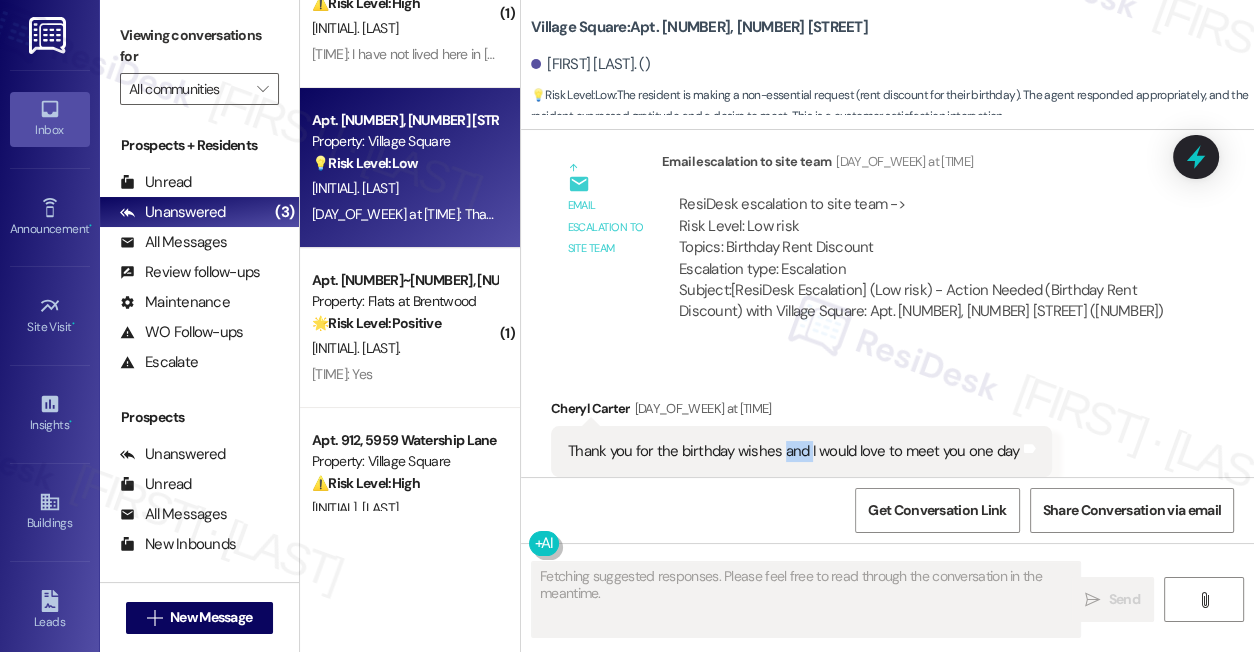 scroll, scrollTop: 181, scrollLeft: 0, axis: vertical 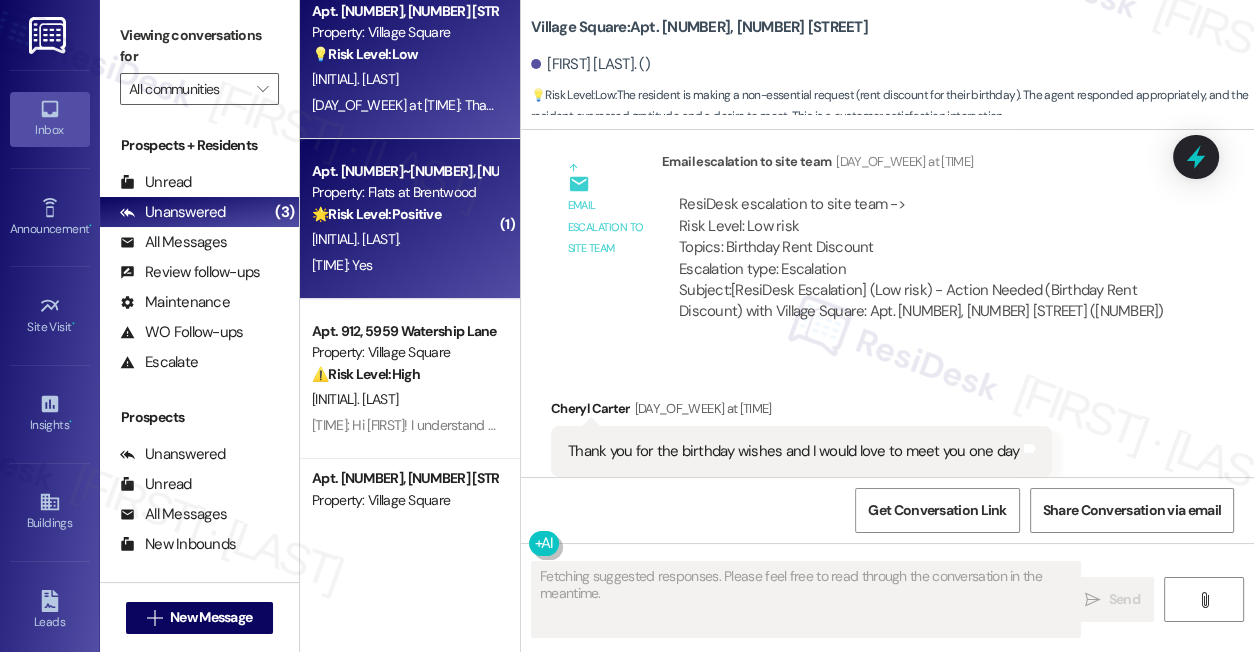 click on "[INITIAL]. [LAST]." at bounding box center (404, 239) 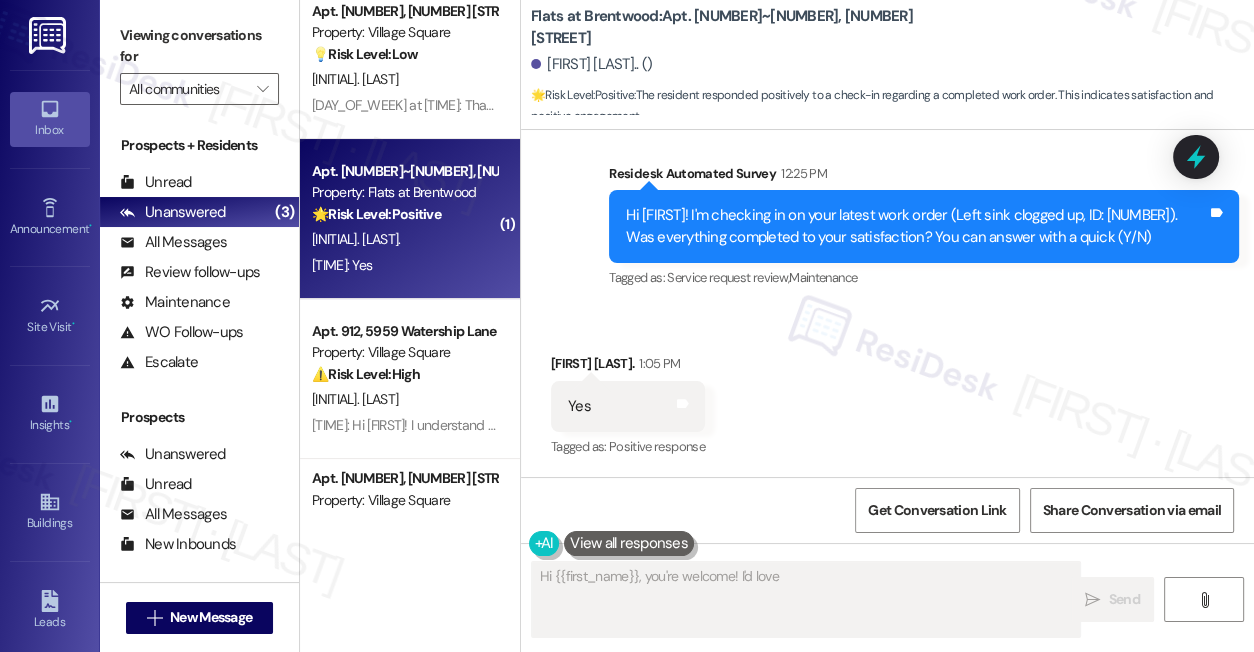 scroll, scrollTop: 357, scrollLeft: 0, axis: vertical 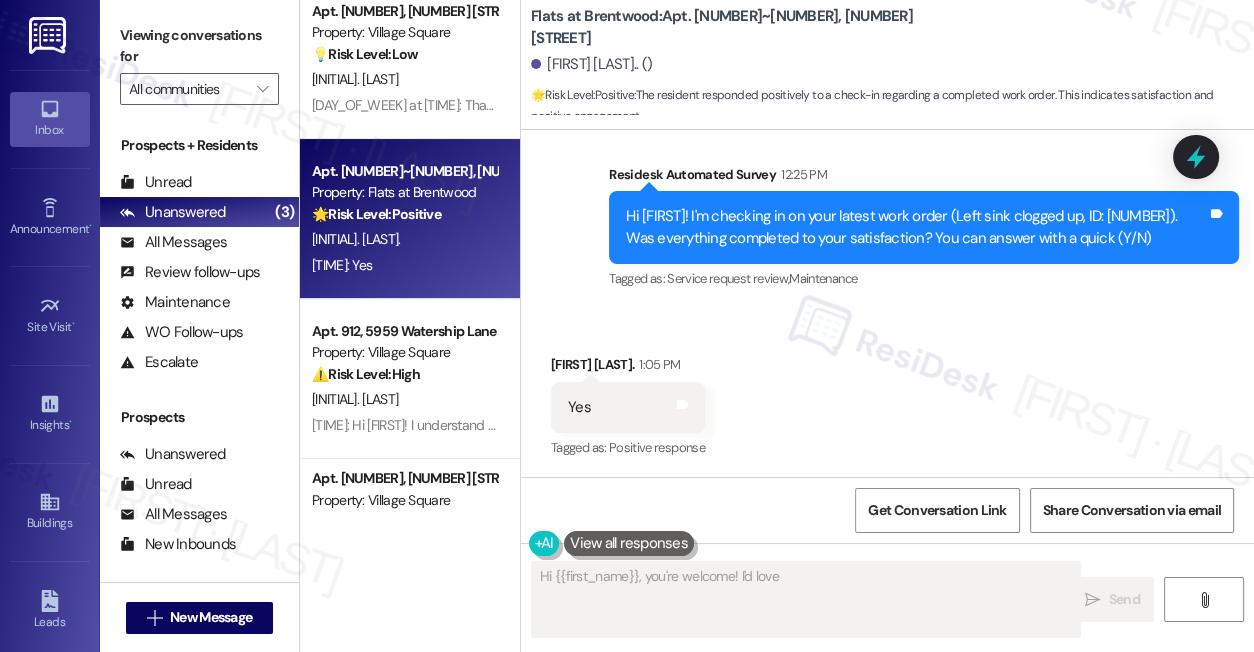 click on "Hi [FIRST]! I'm checking in on your latest work order (Left sink clogged up, ID: [NUMBER]). Was everything completed to your satisfaction? You can answer with a quick (Y/N)" at bounding box center (916, 227) 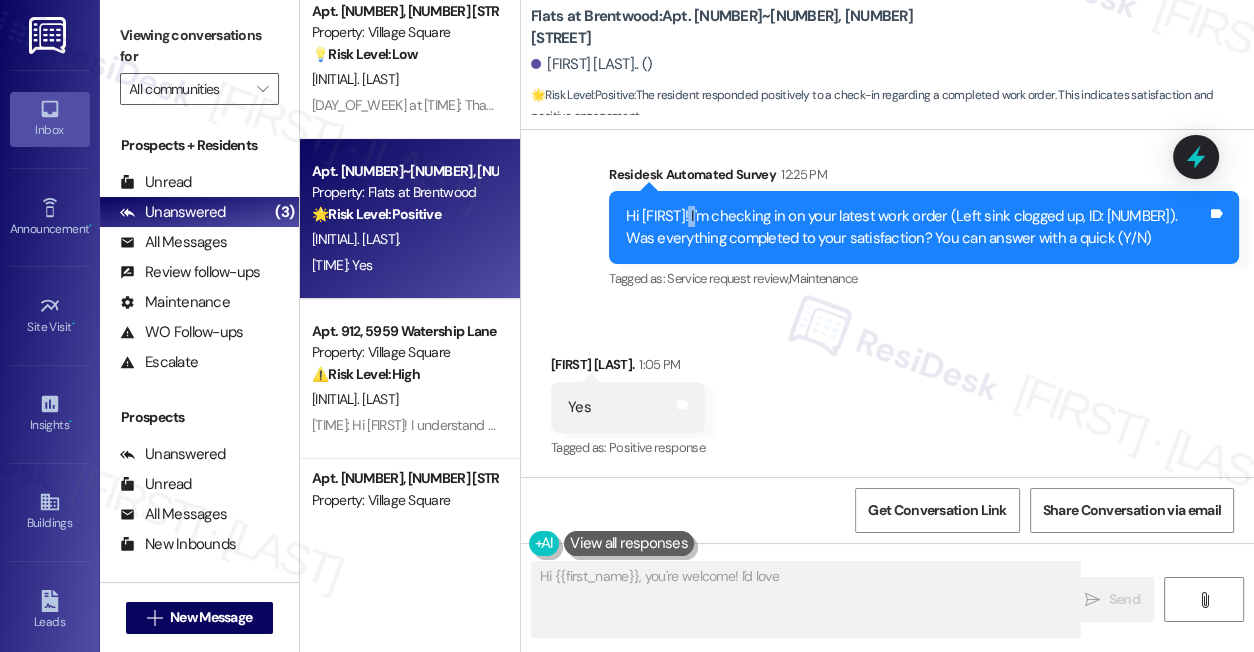 click on "Hi [FIRST]! I'm checking in on your latest work order (Left sink clogged up, ID: [NUMBER]). Was everything completed to your satisfaction? You can answer with a quick (Y/N)" at bounding box center [916, 227] 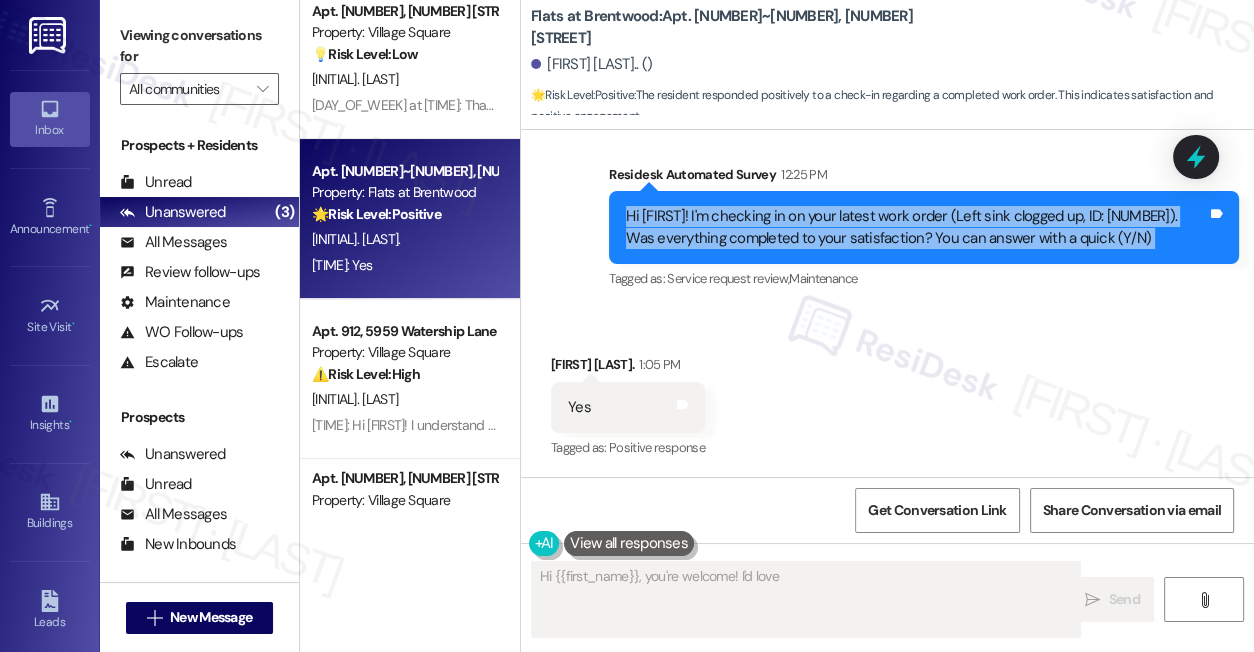 click on "Hi [FIRST]! I'm checking in on your latest work order (Left sink clogged up, ID: [NUMBER]). Was everything completed to your satisfaction? You can answer with a quick (Y/N)" at bounding box center (916, 227) 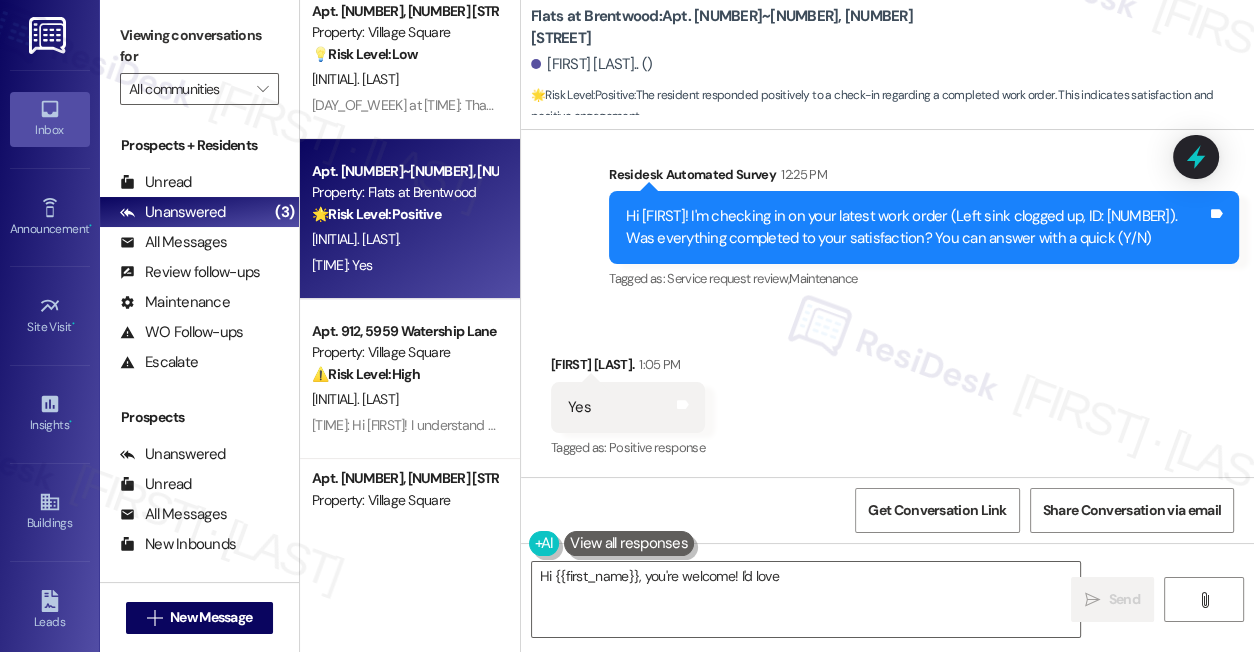 click on "Viewing conversations for" at bounding box center [199, 46] 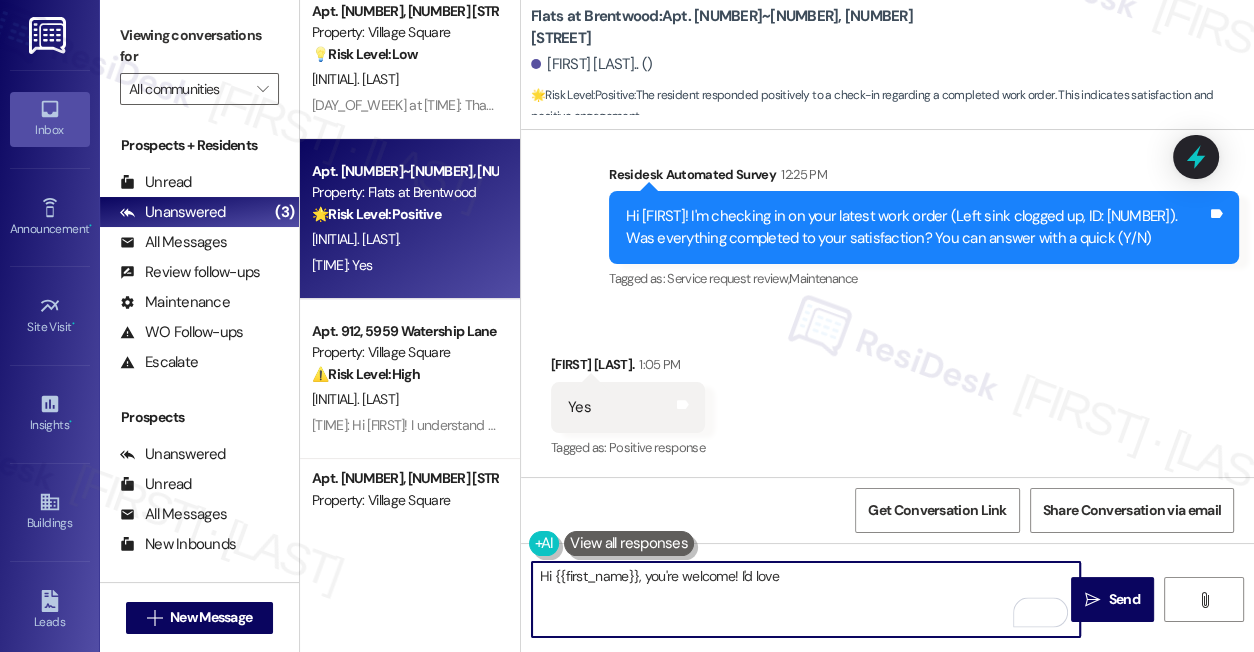 type on "Hi {{first_name}}! I'm glad to hear that your work order was completed to your satisfaction. If you need anything else, please don't hesitate to reach out. Welcome to Flats at Brentwood!" 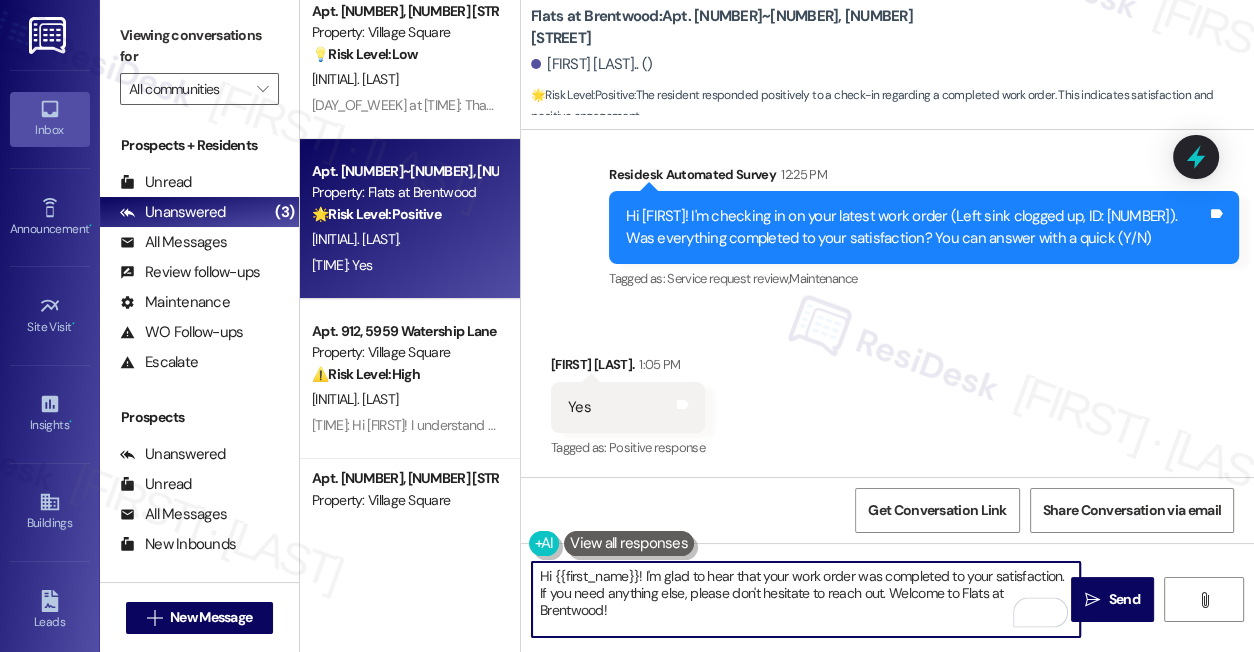 drag, startPoint x: 670, startPoint y: 619, endPoint x: 522, endPoint y: 603, distance: 148.86235 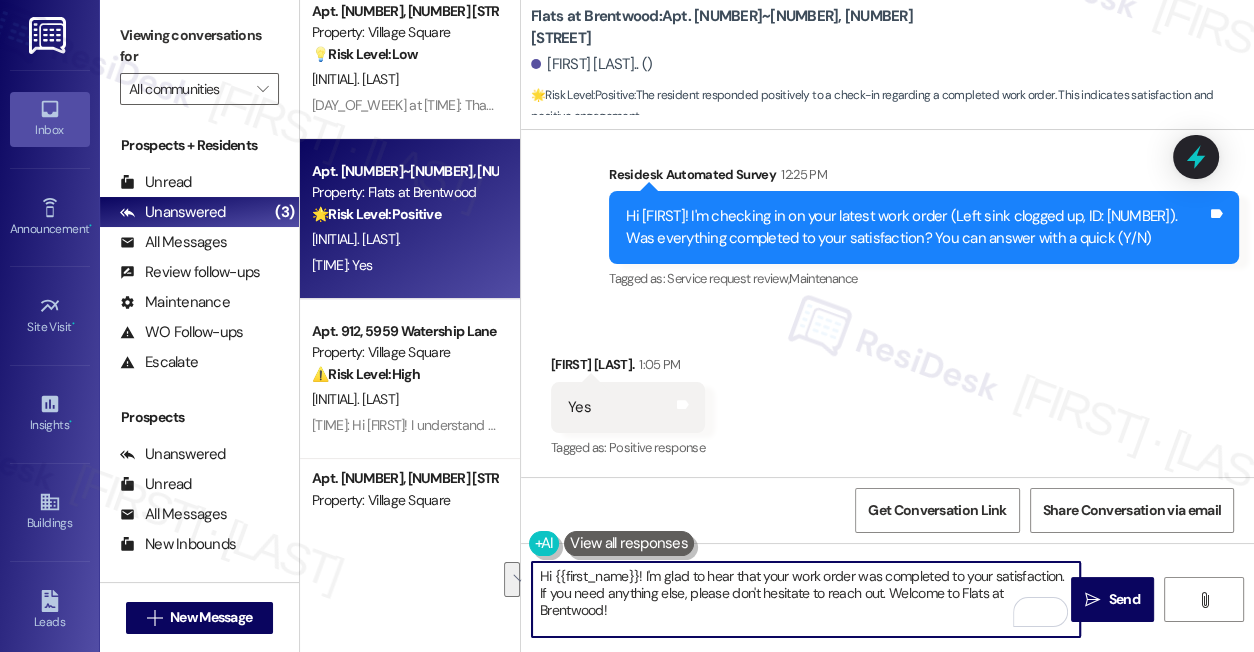 drag, startPoint x: 642, startPoint y: 613, endPoint x: 541, endPoint y: 594, distance: 102.77159 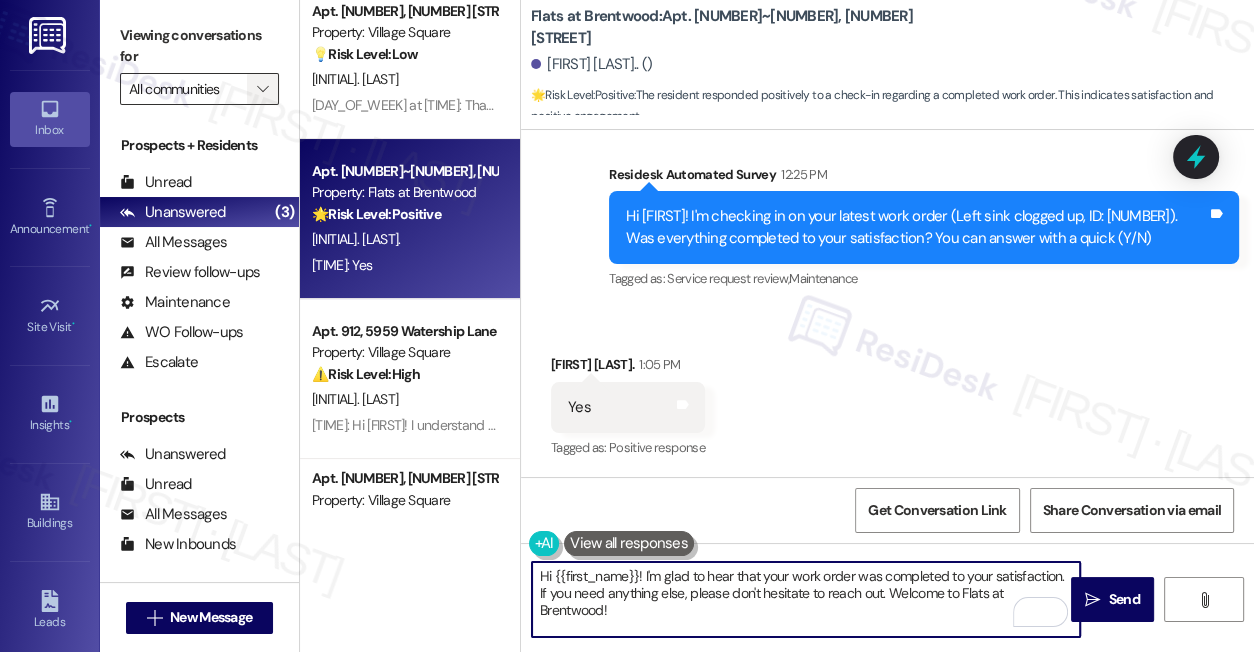 click on "" at bounding box center [263, 89] 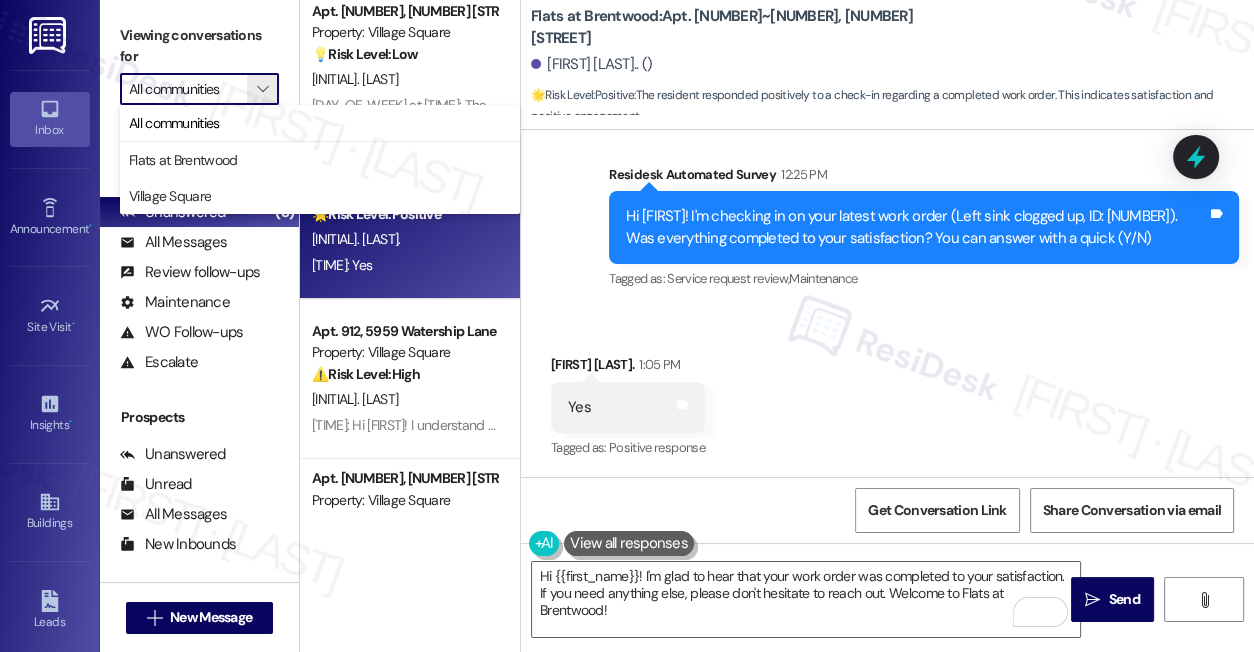 click on "🌟  Risk Level:  Positive" at bounding box center (582, 95) 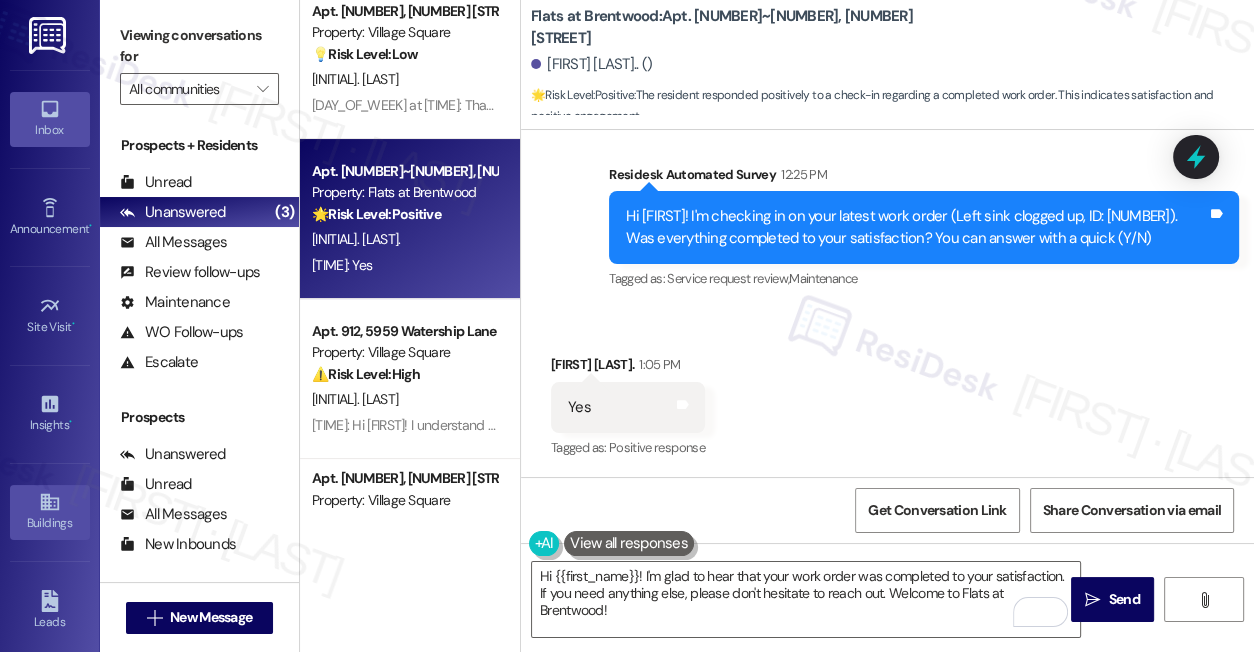 click 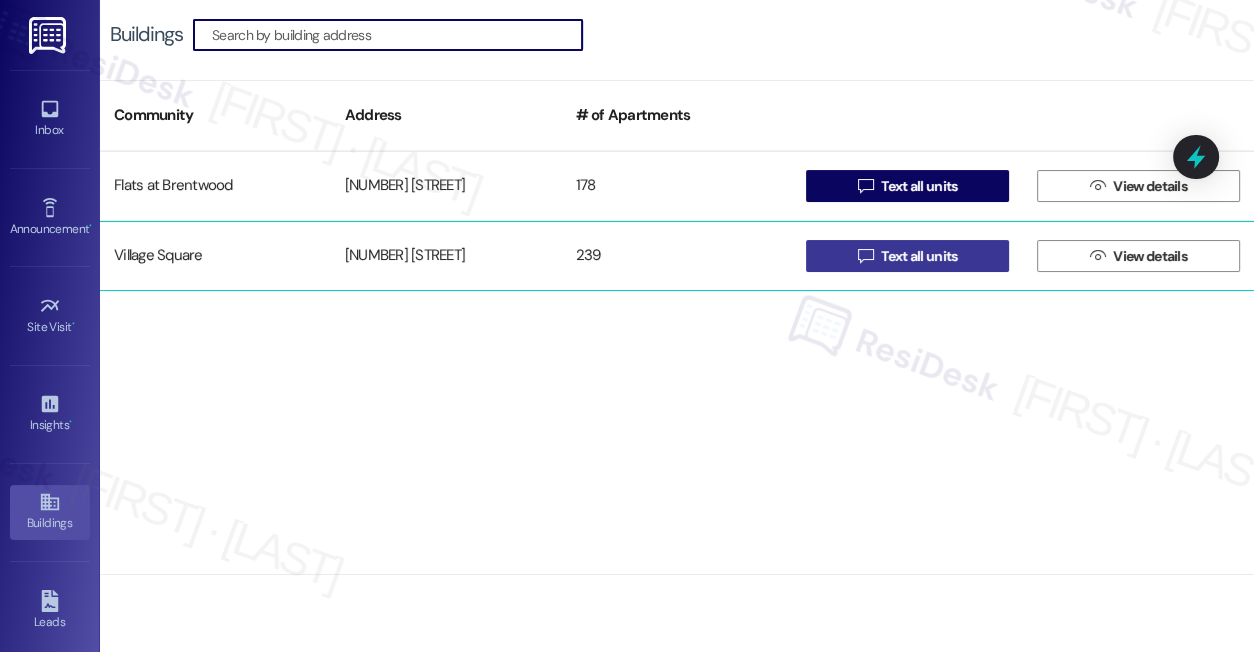 click on "Text all units" at bounding box center (919, 256) 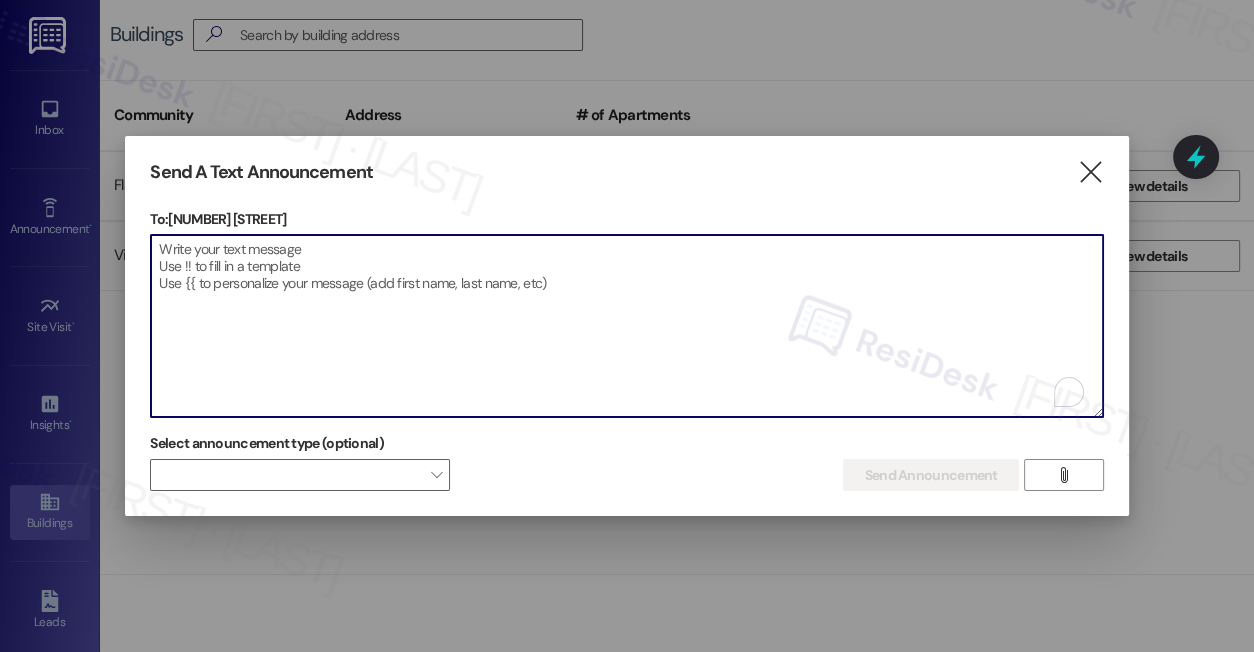 click at bounding box center (626, 326) 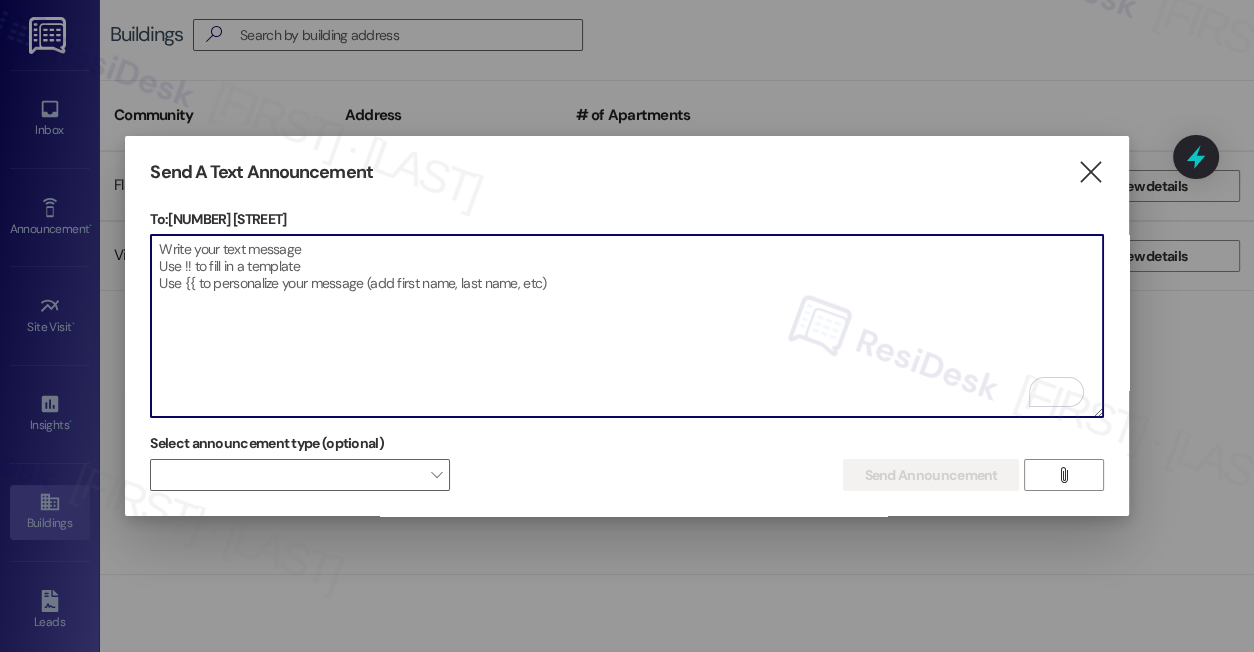 click at bounding box center [626, 326] 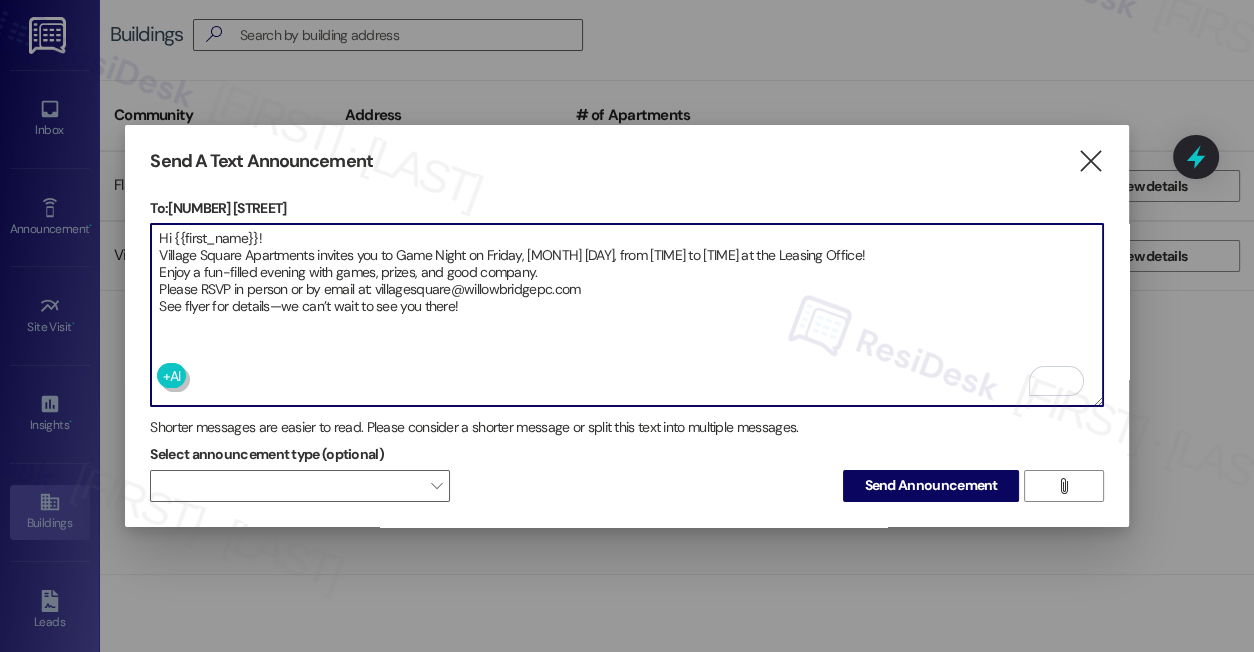 click on "Hi {{first_name}}!
Village Square Apartments invites you to Game Night on Friday, [MONTH] [DAY], from [TIME] to [TIME] at the Leasing Office!
Enjoy a fun-filled evening with games, prizes, and good company.
Please RSVP in person or by email at: villagesquare@willowbridgepc.com
See flyer for details—we can’t wait to see you there!" at bounding box center [626, 315] 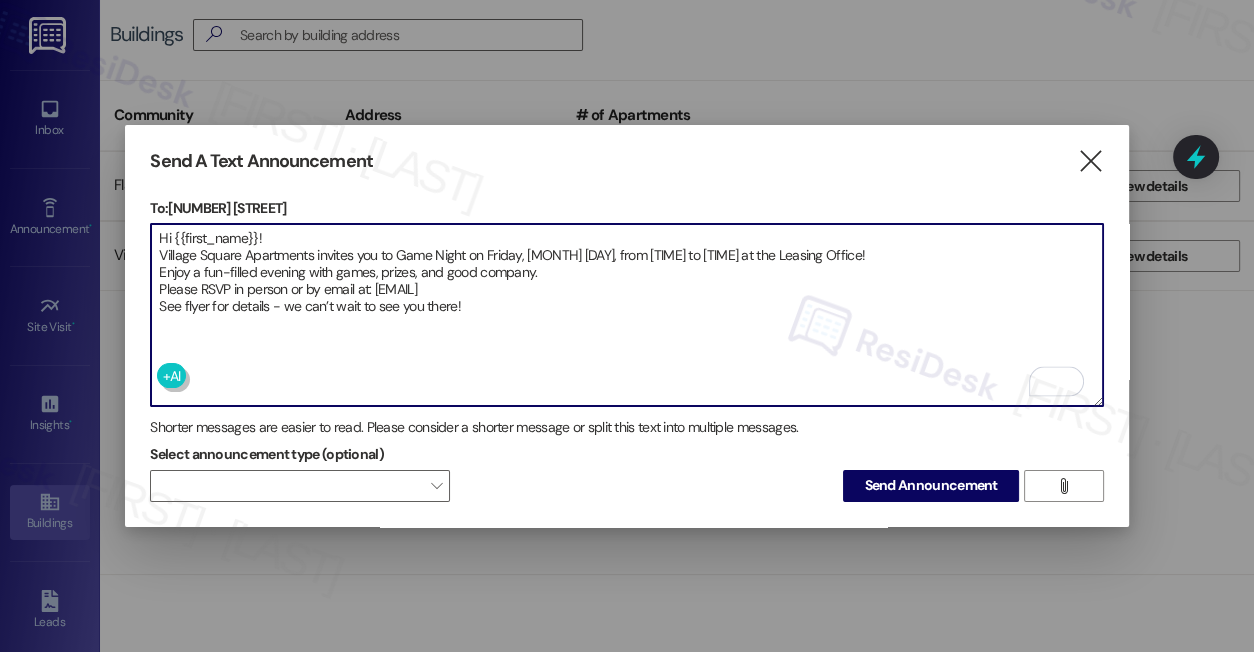click on "Hi {{first_name}}!
Village Square Apartments invites you to Game Night on Friday, [MONTH] [DAY], from [TIME] to [TIME] at the Leasing Office!
Enjoy a fun-filled evening with games, prizes, and good company.
Please RSVP in person or by email at: [EMAIL]
See flyer for details - we can’t wait to see you there!" at bounding box center [626, 315] 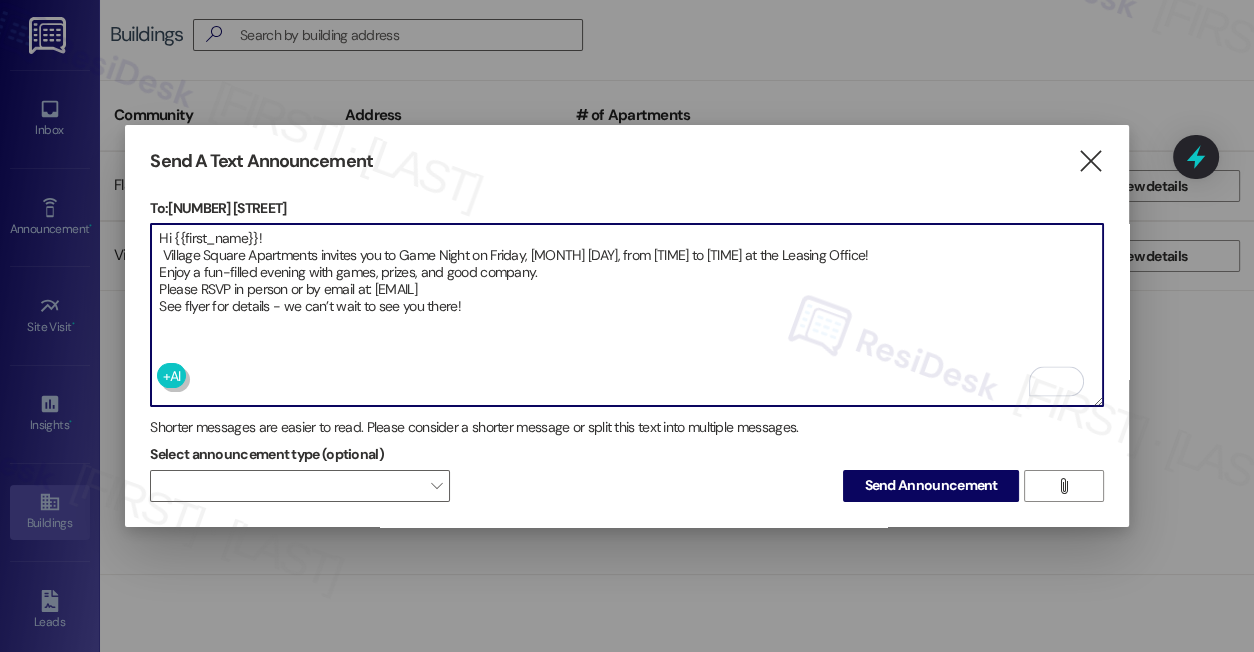 click on "Hi {{first_name}}!
Village Square Apartments invites you to Game Night on Friday, [MONTH] [DAY], from [TIME] to [TIME] at the Leasing Office!
Enjoy a fun-filled evening with games, prizes, and good company.
Please RSVP in person or by email at: [EMAIL]
See flyer for details - we can’t wait to see you there!" at bounding box center [626, 315] 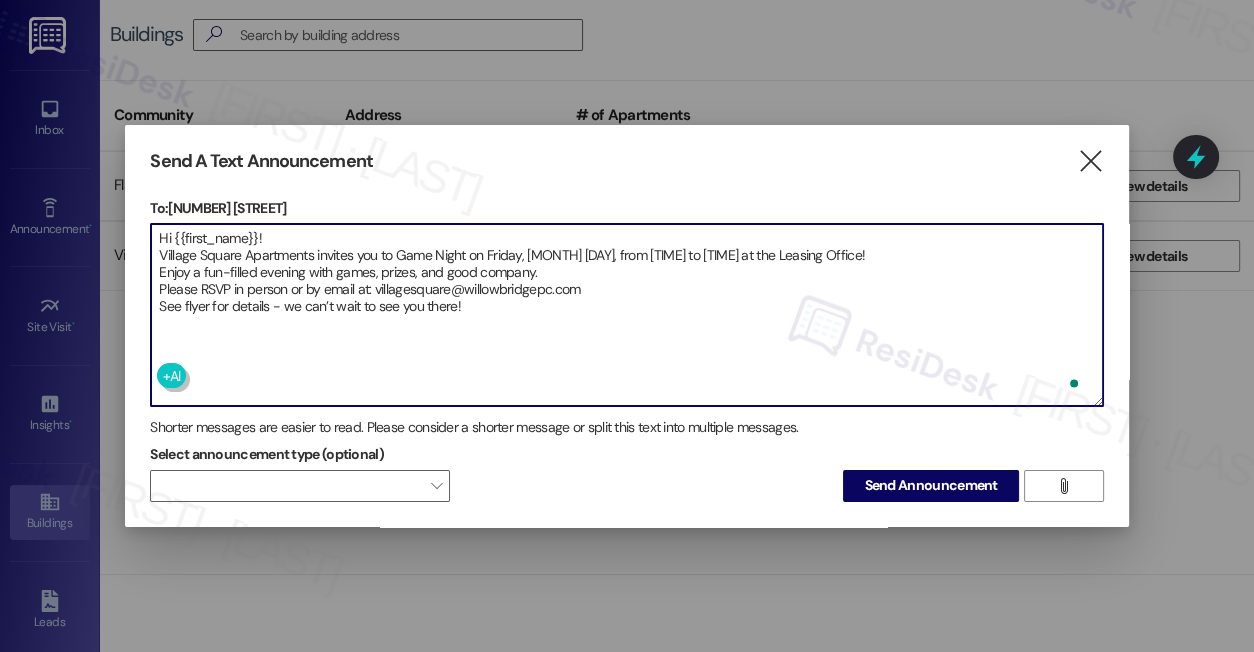 click on "Hi {{first_name}}!
Village Square Apartments invites you to Game Night on Friday, [MONTH] [DAY], from [TIME] to [TIME] at the Leasing Office!
Enjoy a fun-filled evening with games, prizes, and good company.
Please RSVP in person or by email at: villagesquare@willowbridgepc.com
See flyer for details - we can’t wait to see you there!" at bounding box center [626, 315] 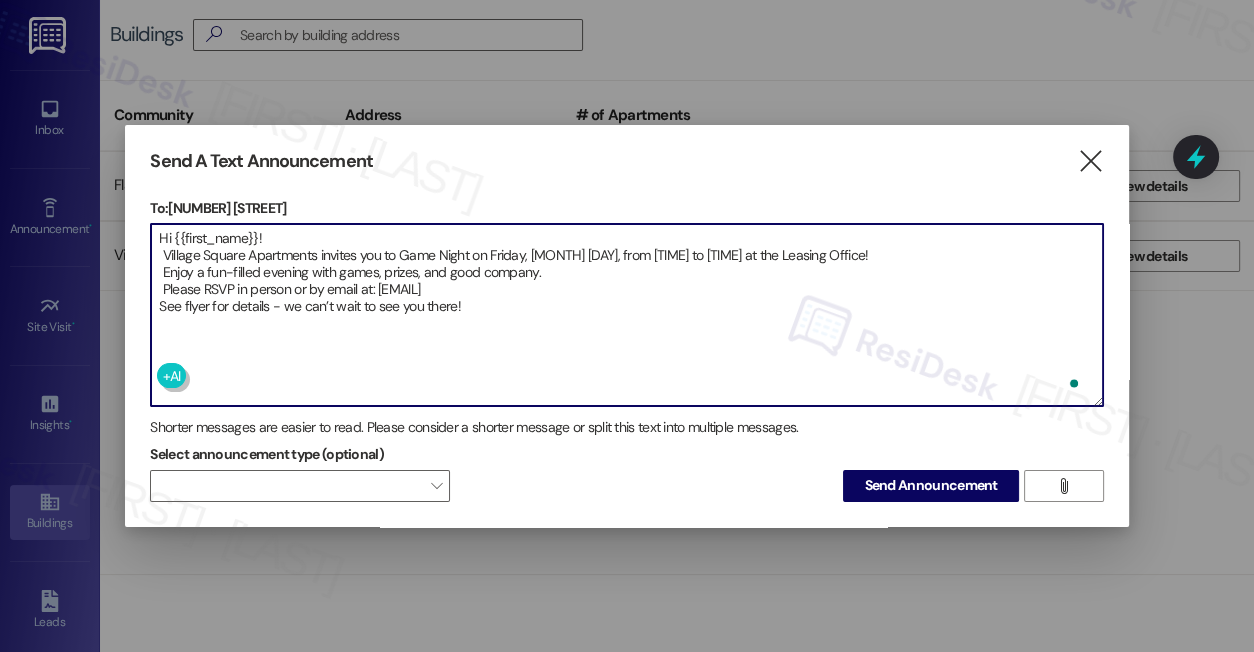 click on "Hi {{first_name}}!
Village Square Apartments invites you to Game Night on Friday, [MONTH] [DAY], from [TIME] to [TIME] at the Leasing Office!
Enjoy a fun-filled evening with games, prizes, and good company.
Please RSVP in person or by email at: [EMAIL]
See flyer for details - we can’t wait to see you there!" at bounding box center [626, 315] 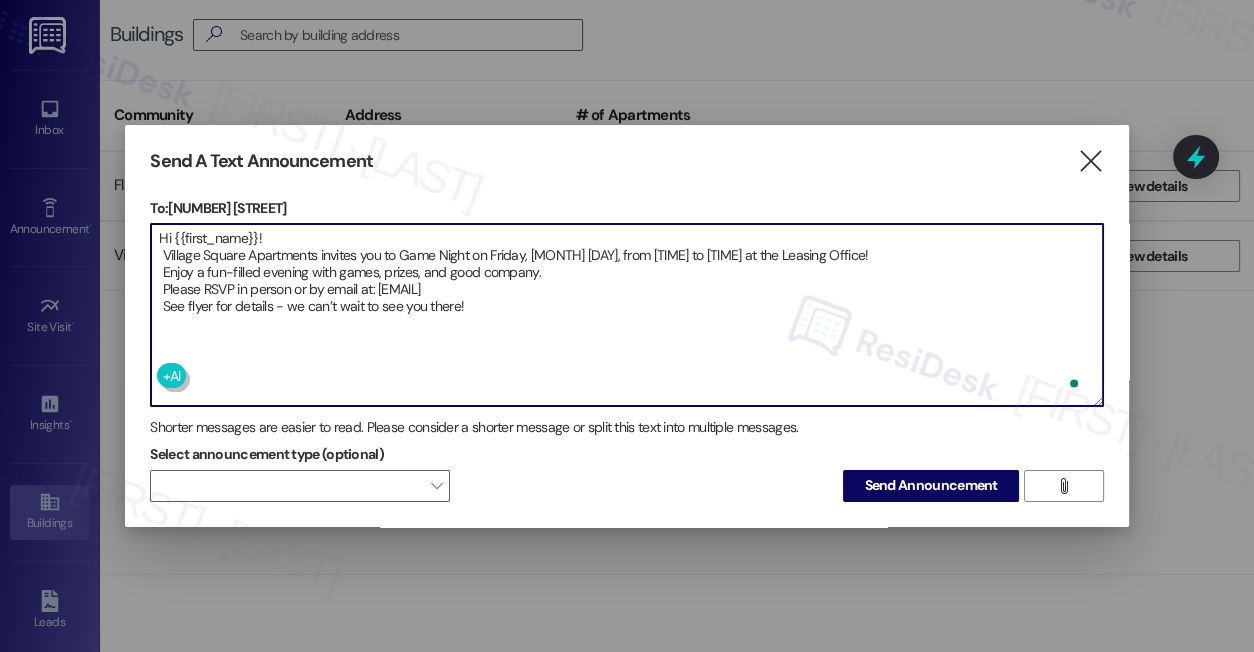 click on "Hi {{first_name}}!
Village Square Apartments invites you to Game Night on Friday, [MONTH] [DAY], from [TIME] to [TIME] at the Leasing Office!
Enjoy a fun-filled evening with games, prizes, and good company.
Please RSVP in person or by email at: [EMAIL]
See flyer for details - we can’t wait to see you there!" at bounding box center [626, 315] 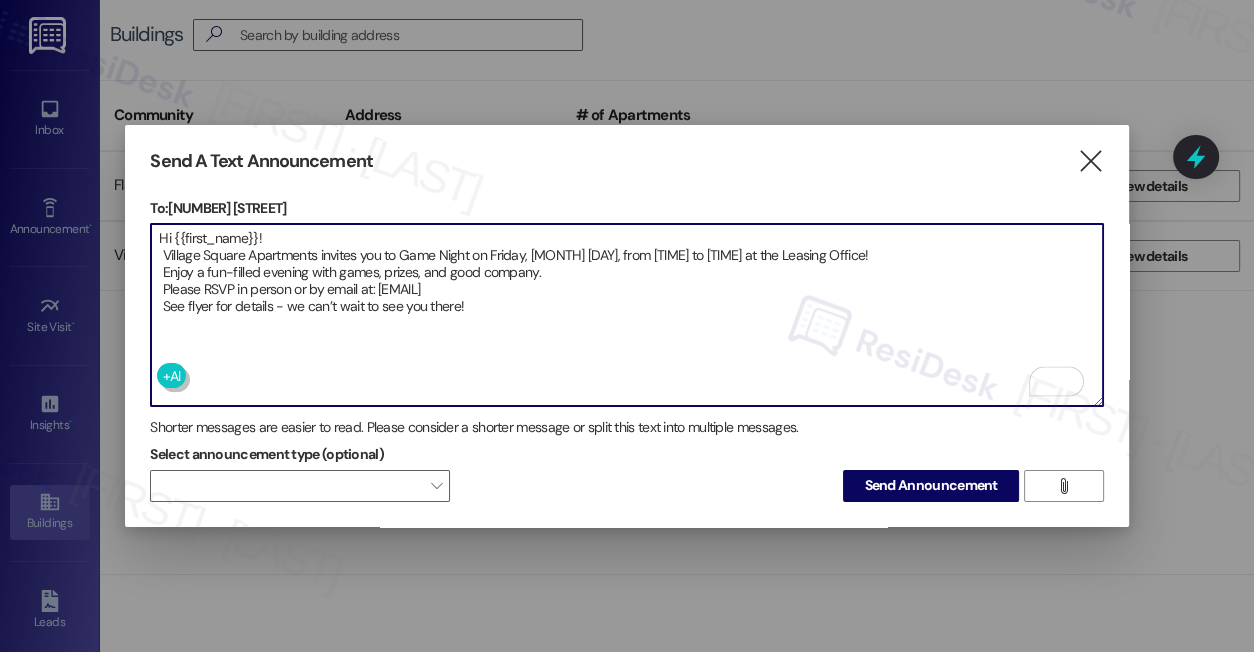 click on "Hi {{first_name}}!
Village Square Apartments invites you to Game Night on Friday, [MONTH] [DAY], from [TIME] to [TIME] at the Leasing Office!
Enjoy a fun-filled evening with games, prizes, and good company.
Please RSVP in person or by email at: [EMAIL]
See flyer for details - we can’t wait to see you there!" at bounding box center (626, 315) 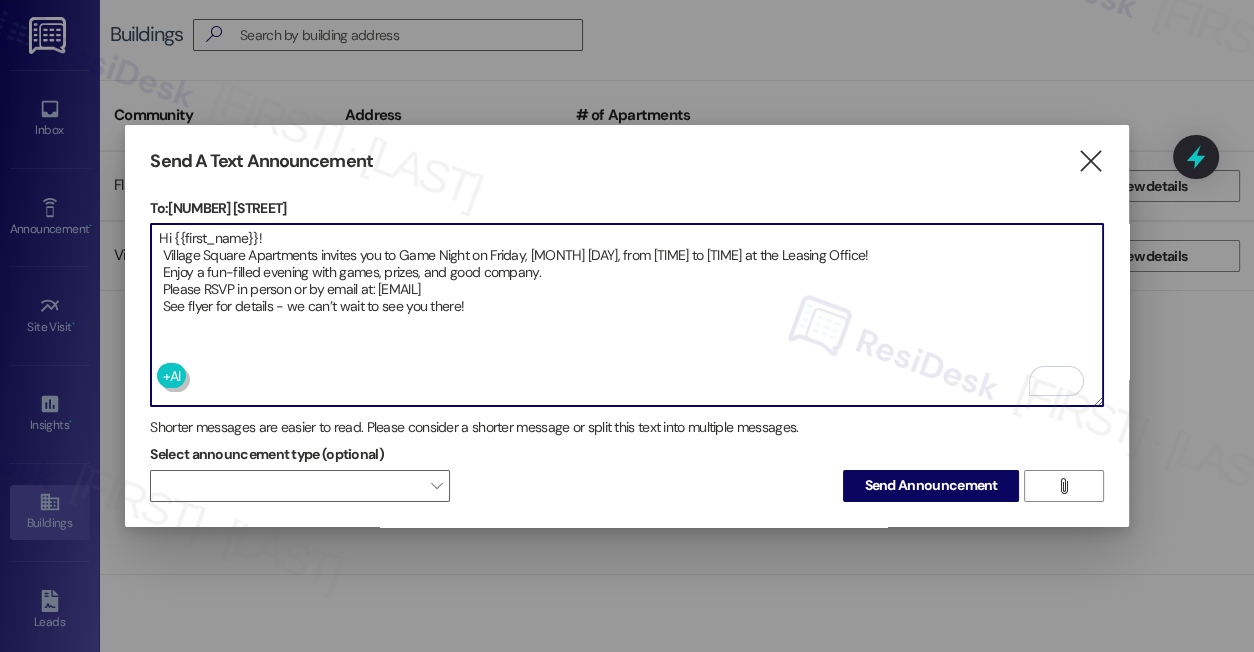 type on "Hi {{first_name}}!
Village Square Apartments invites you to Game Night on Friday, [MONTH] [DAY], from [TIME] to [TIME] at the Leasing Office!
Enjoy a fun-filled evening with games, prizes, and good company.
Please RSVP in person or by email at: [EMAIL]
See flyer for details - we can’t wait to see you there!" 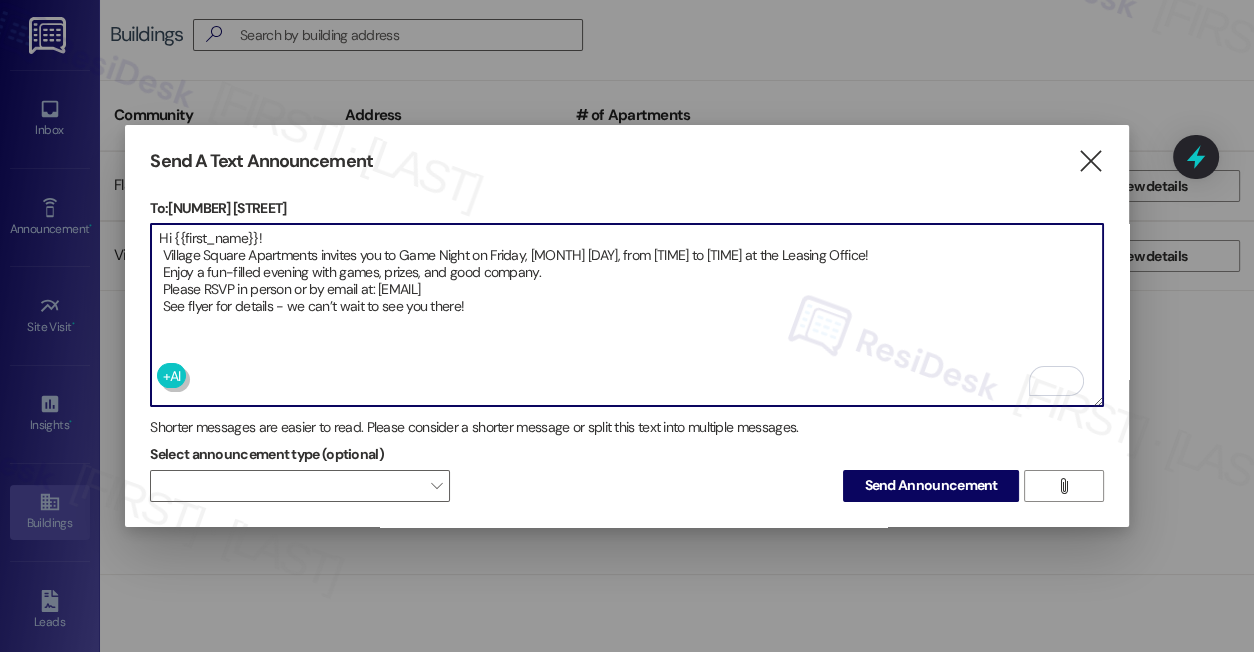 click on "Hi {{first_name}}!
Village Square Apartments invites you to Game Night on Friday, [MONTH] [DAY], from [TIME] to [TIME] at the Leasing Office!
Enjoy a fun-filled evening with games, prizes, and good company.
Please RSVP in person or by email at: [EMAIL]
See flyer for details - we can’t wait to see you there!" at bounding box center [626, 315] 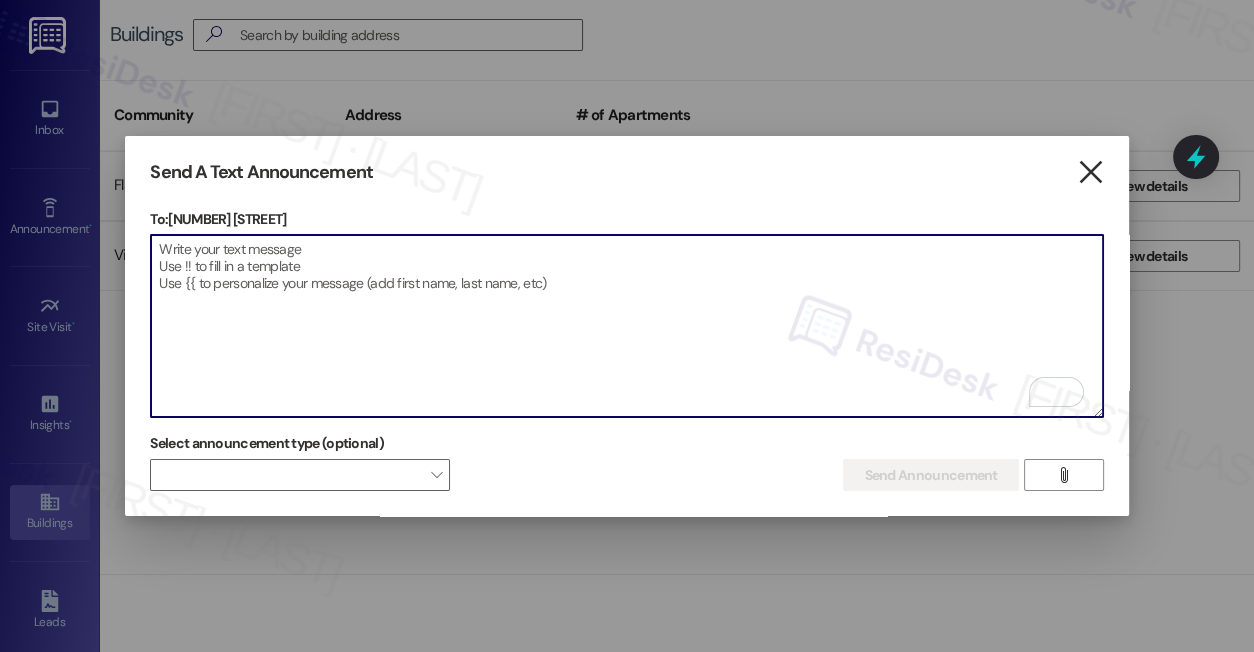 type 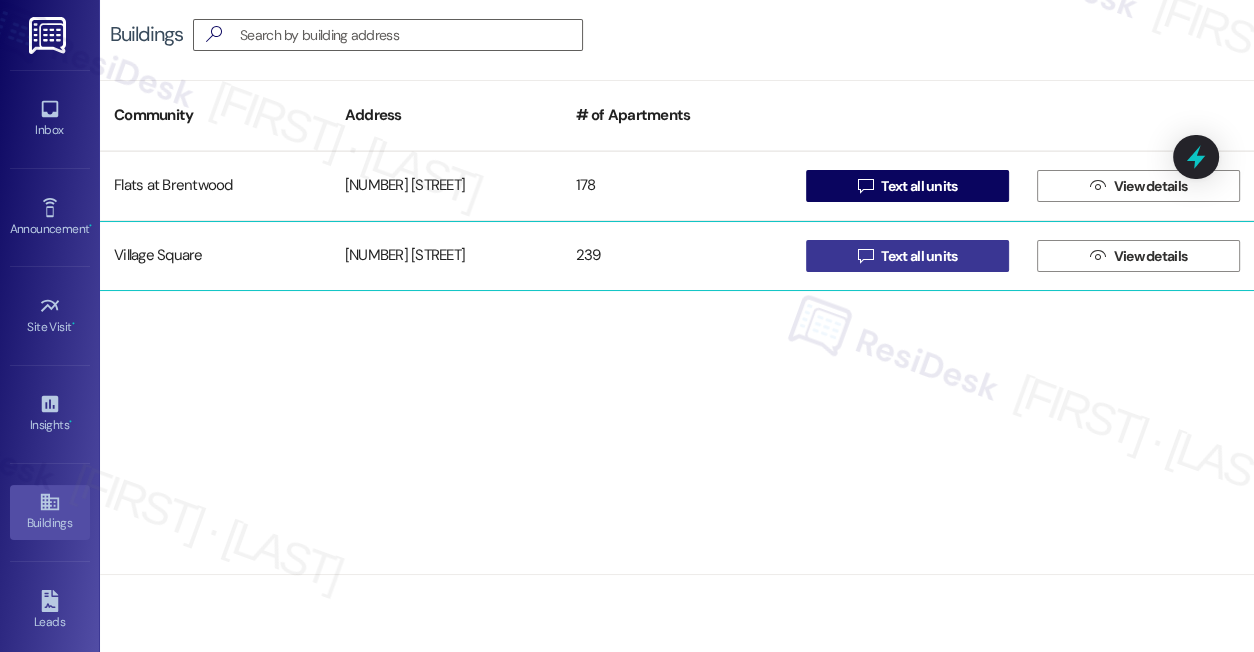 click on " Text all units" at bounding box center [907, 256] 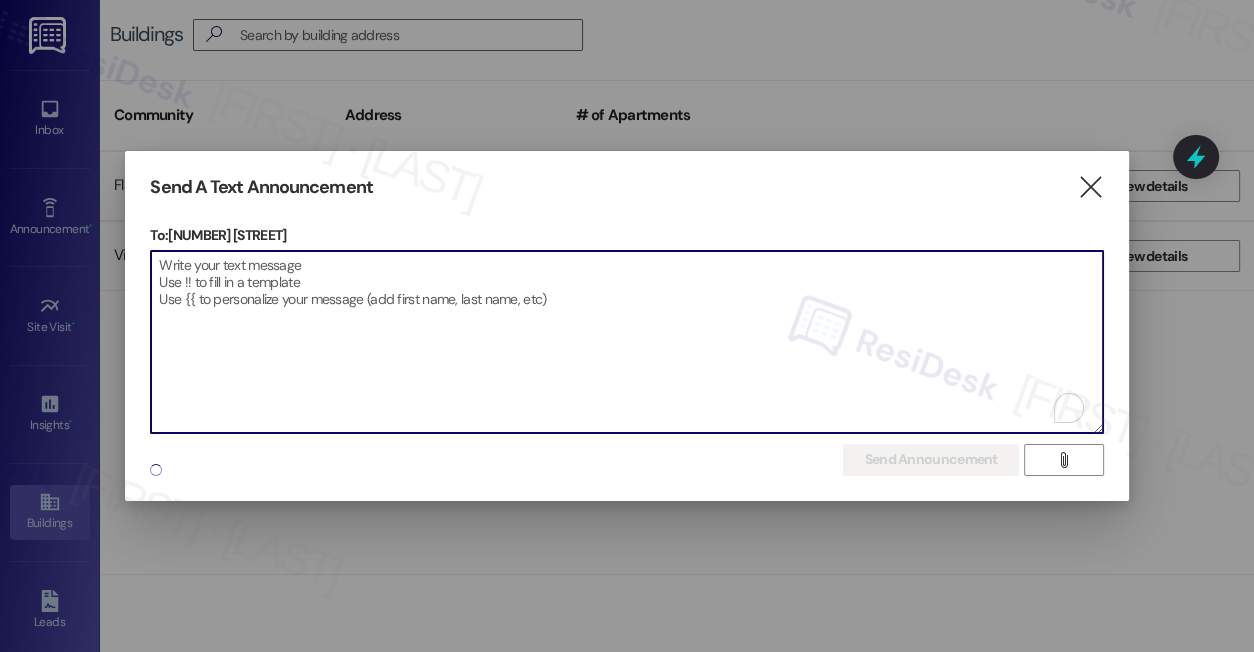 click at bounding box center (626, 342) 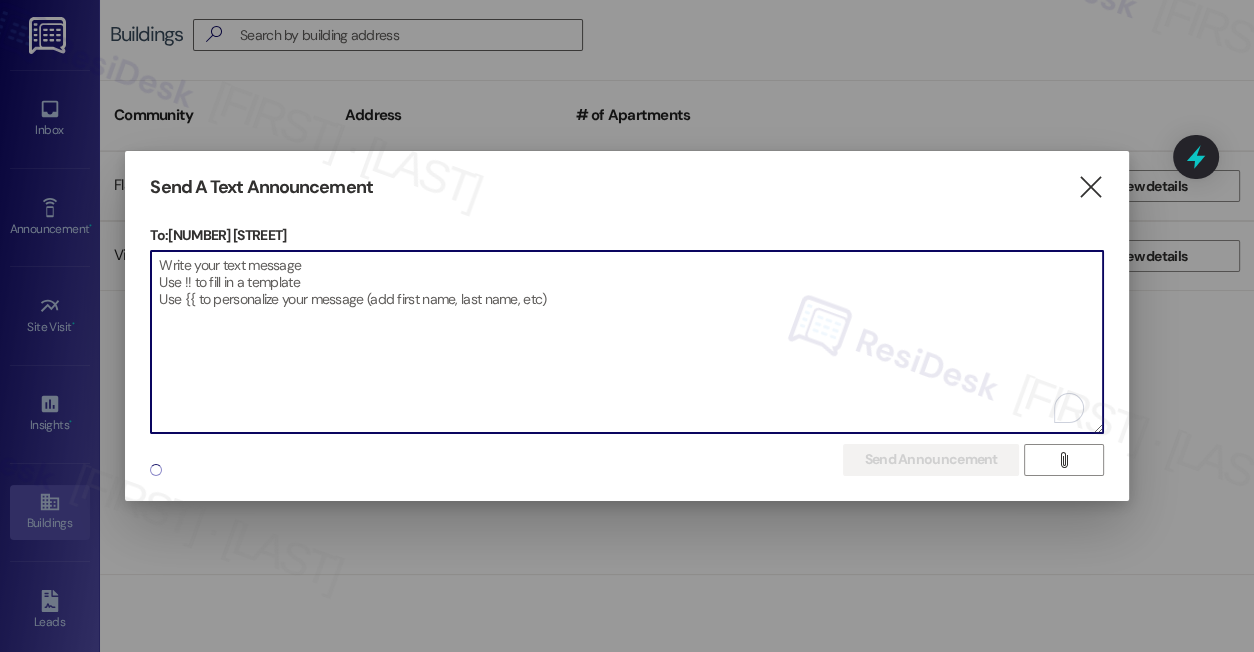 paste on "Hi {{first_name}}!
Village Square Apartments invites you to Game Night on Friday, [MONTH] [DAY], from [TIME] to [TIME] at the Leasing Office!
Enjoy a fun-filled evening with games, prizes, and good company.
Please RSVP in person or by email at: [EMAIL]
See flyer for details - we can’t wait to see you there!" 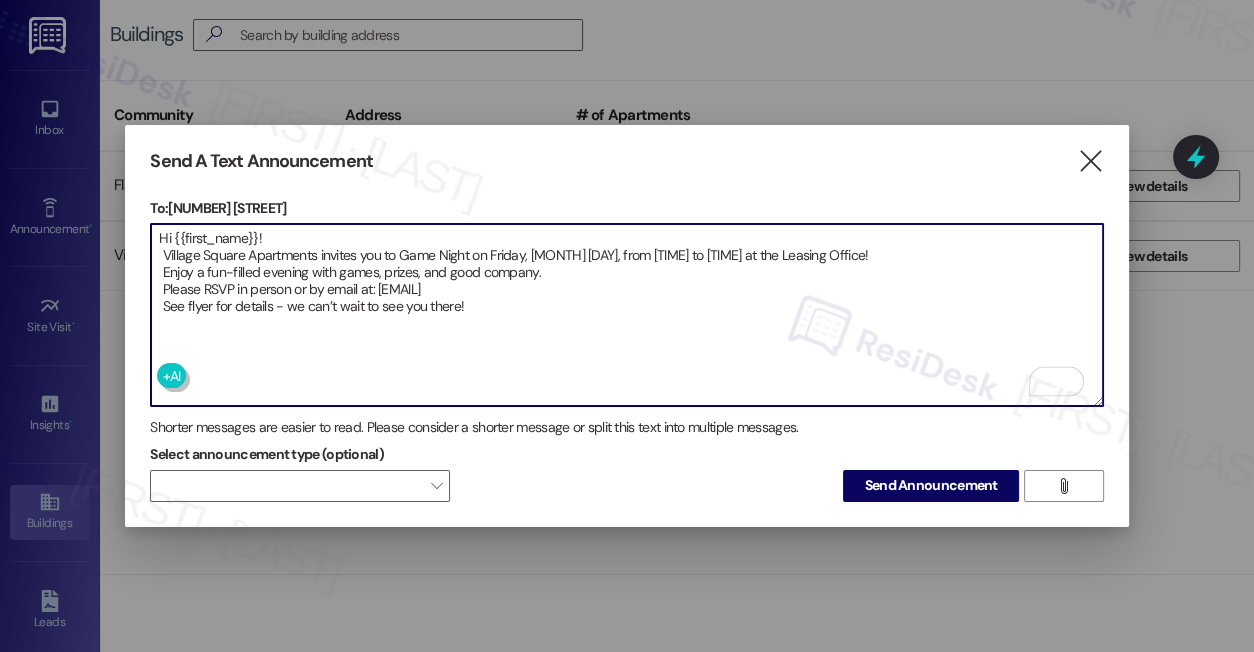 click on "Hi {{first_name}}!
Village Square Apartments invites you to Game Night on Friday, [MONTH] [DAY], from [TIME] to [TIME] at the Leasing Office!
Enjoy a fun-filled evening with games, prizes, and good company.
Please RSVP in person or by email at: [EMAIL]
See flyer for details - we can’t wait to see you there!" at bounding box center (626, 315) 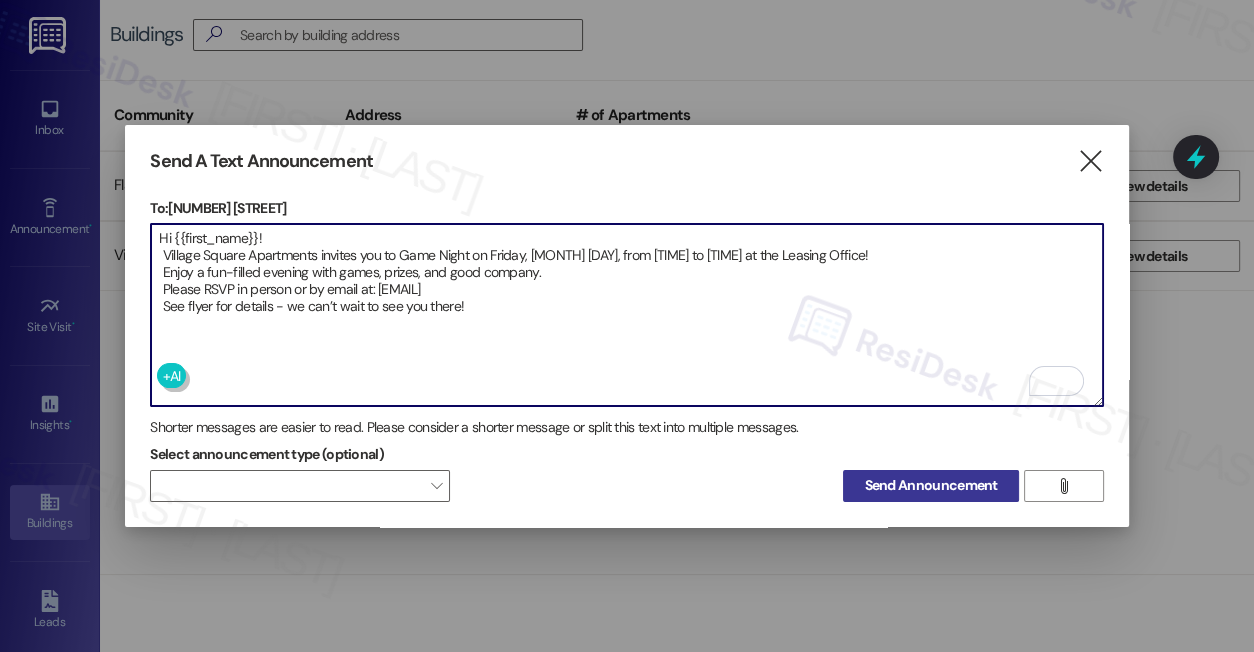 type on "Hi {{first_name}}!
Village Square Apartments invites you to Game Night on Friday, [MONTH] [DAY], from [TIME] to [TIME] at the Leasing Office!
Enjoy a fun-filled evening with games, prizes, and good company.
Please RSVP in person or by email at: [EMAIL]
See flyer for details - we can’t wait to see you there!" 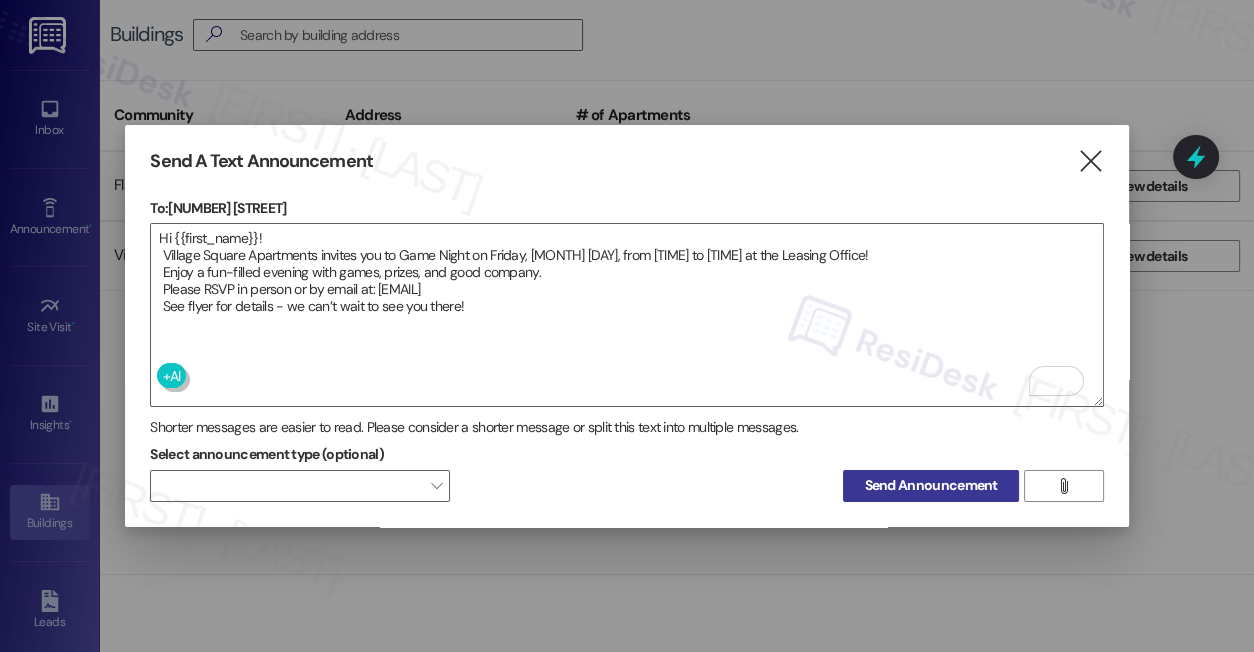 click on "Send Announcement" at bounding box center (930, 486) 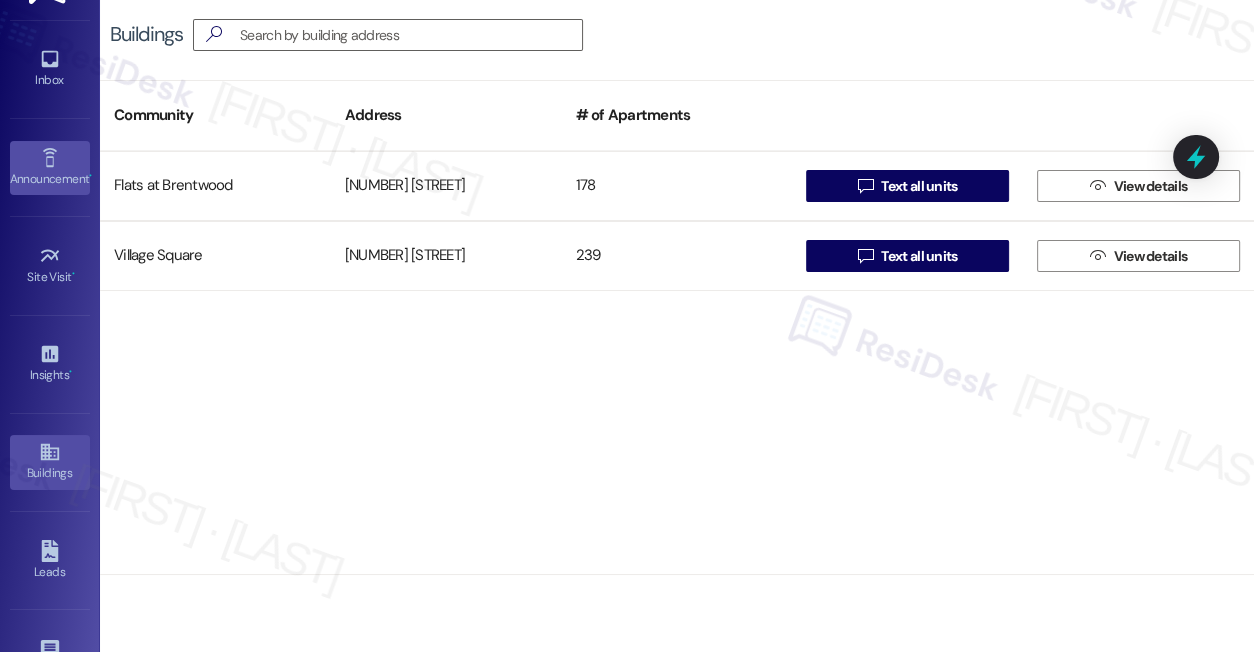 scroll, scrollTop: 0, scrollLeft: 0, axis: both 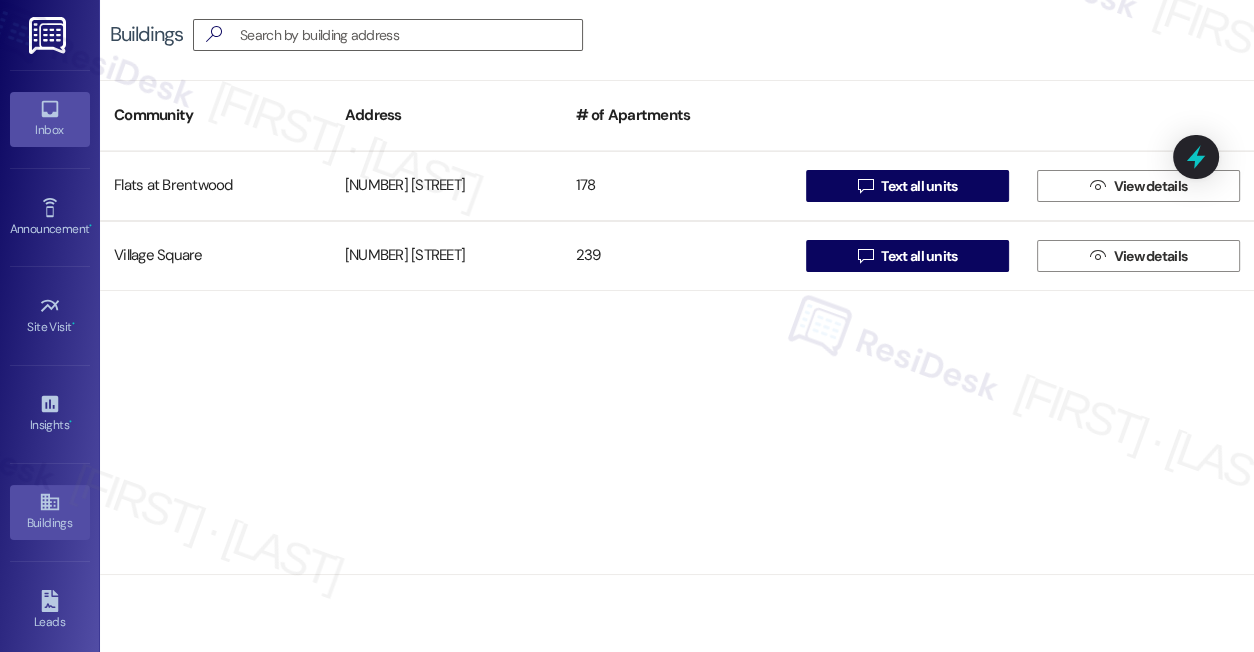 click on "Inbox" at bounding box center (50, 130) 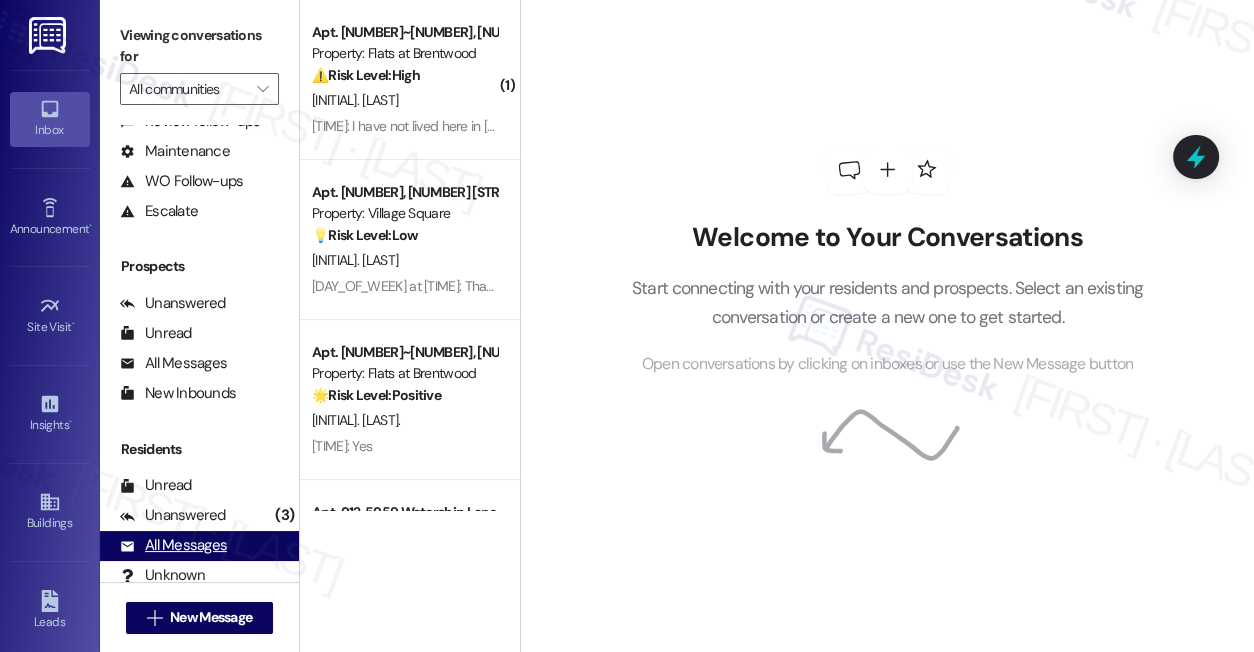 scroll, scrollTop: 181, scrollLeft: 0, axis: vertical 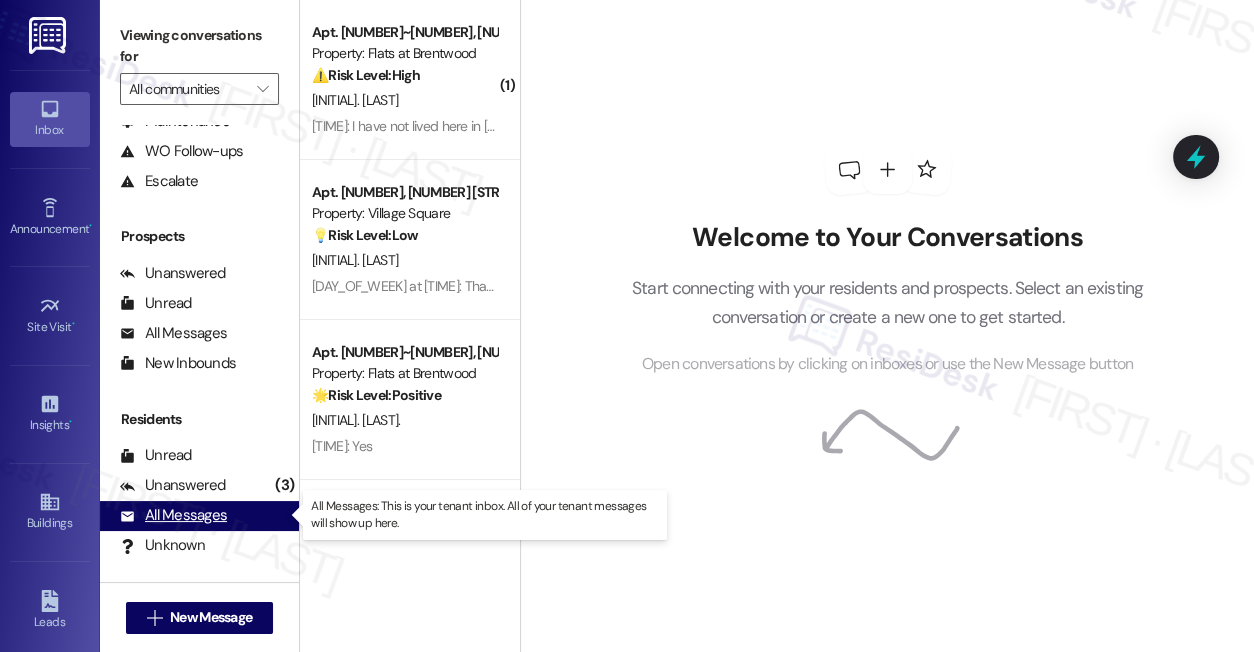 click on "All Messages" at bounding box center [173, 515] 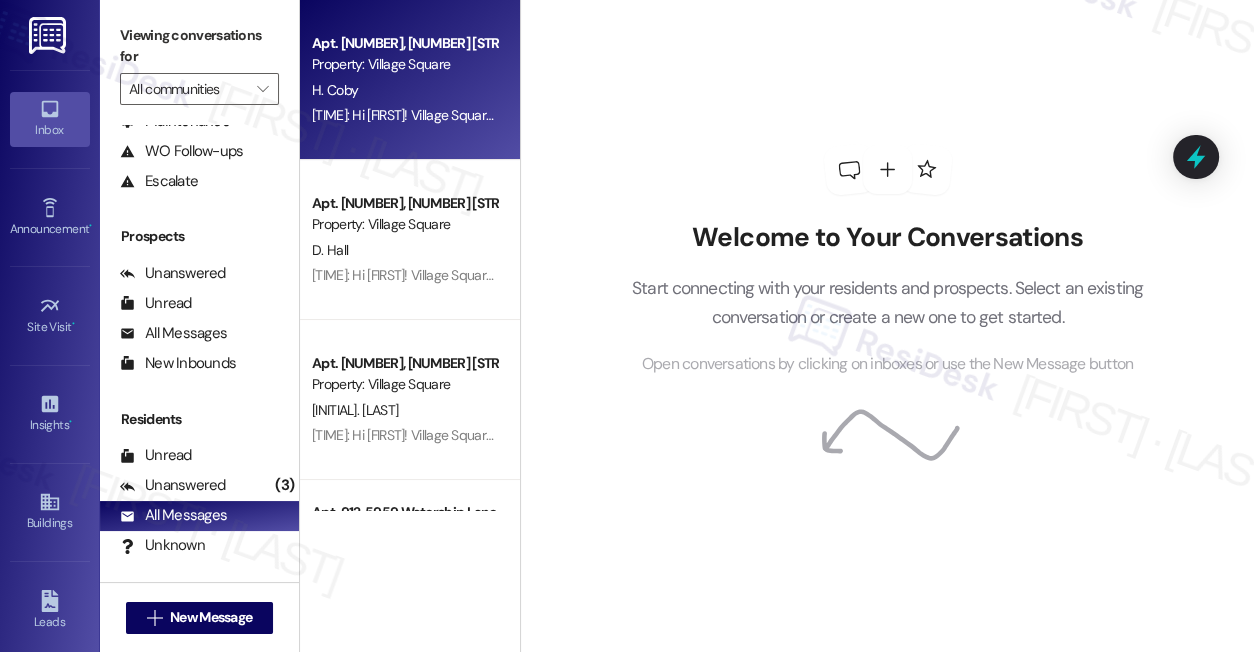click on "[TIME]: Hi [FIRST]!
Village Square Apartments invites you to Game Night on Friday, [MONTH] [DAY], from [TIME] to [TIME] at the Leasing Office!
Enjoy a fun-filled evening with games, prizes, and good company.
Please RSVP in person or by email at: villagesquare@willowbridgepc.com
See flyer for details - we can’t wait to see you there! [TIME]: Hi [FIRST]!
Village Square Apartments invites you to Game Night on Friday, [MONTH] [DAY], from [TIME] to [TIME] at the Leasing Office!
Enjoy a fun-filled evening with games, prizes, and good company.
Please RSVP in person or by email at: villagesquare@willowbridgepc.com
See flyer for details - we can’t wait to see you there!" at bounding box center (1188, 115) 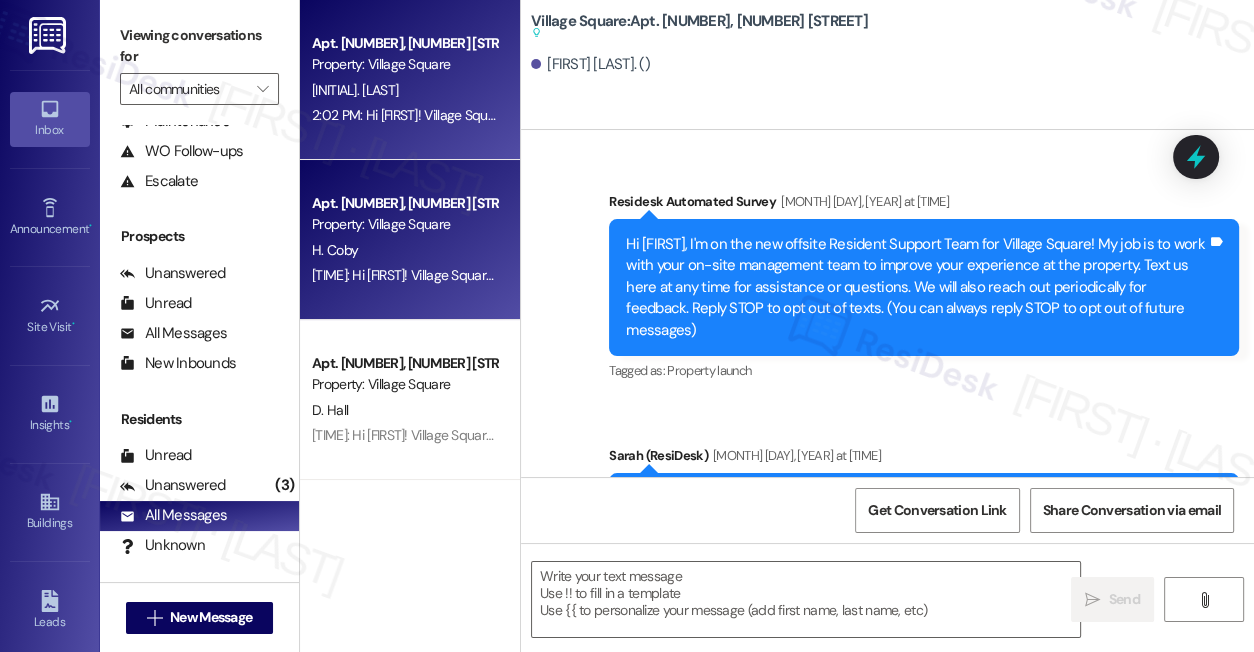 scroll, scrollTop: 18216, scrollLeft: 0, axis: vertical 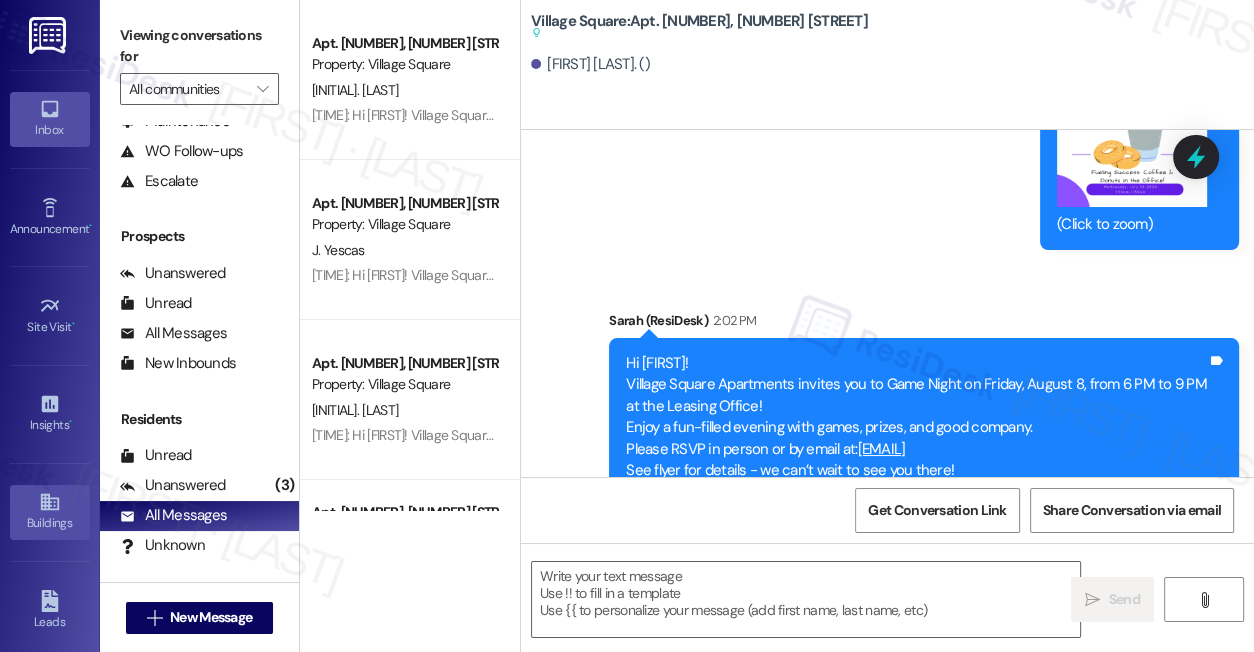 click on "Buildings" at bounding box center (50, 523) 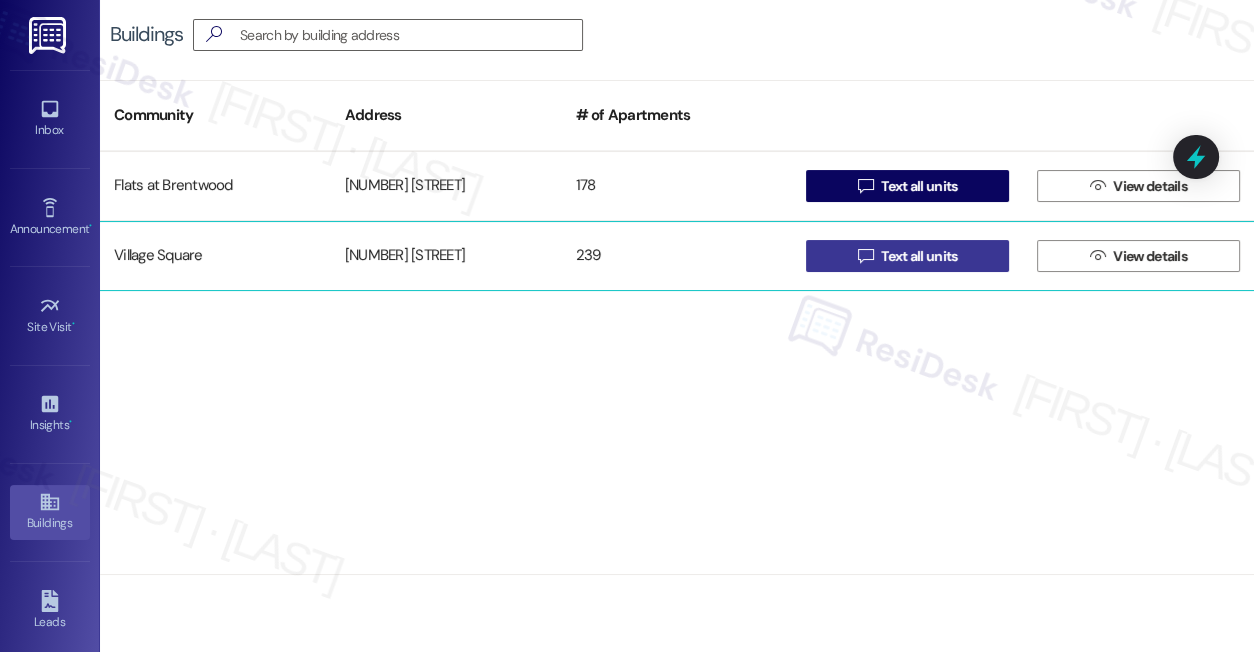 click on " Text all units" at bounding box center (907, 256) 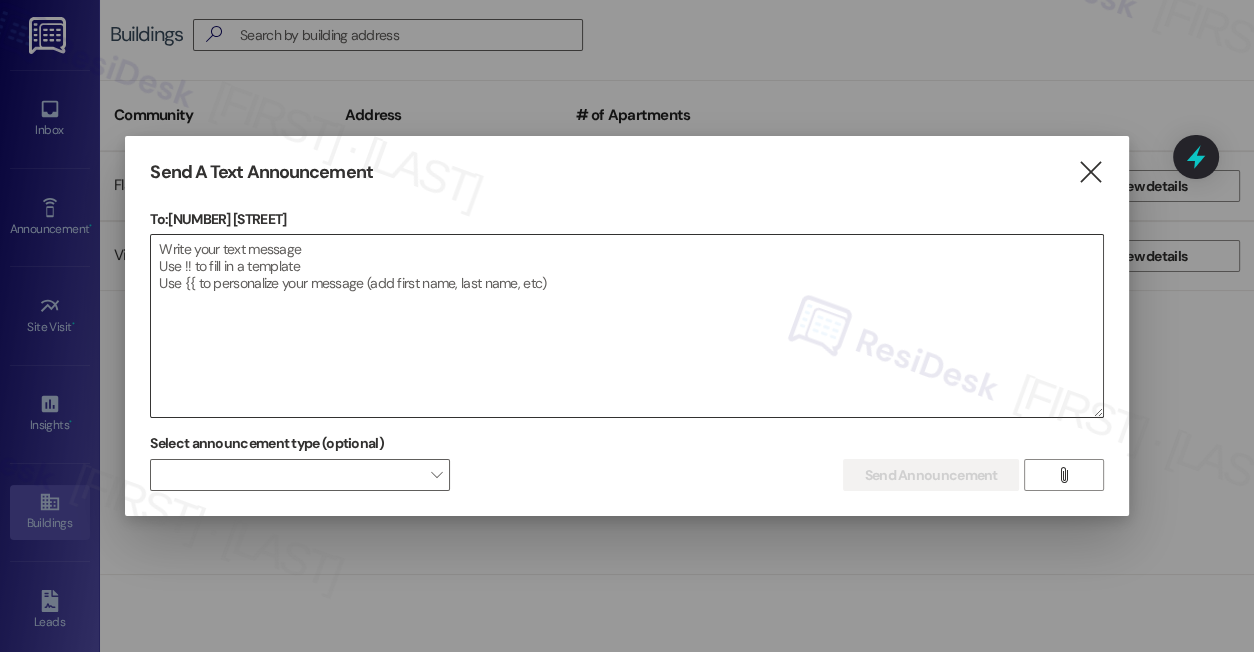 click at bounding box center (626, 326) 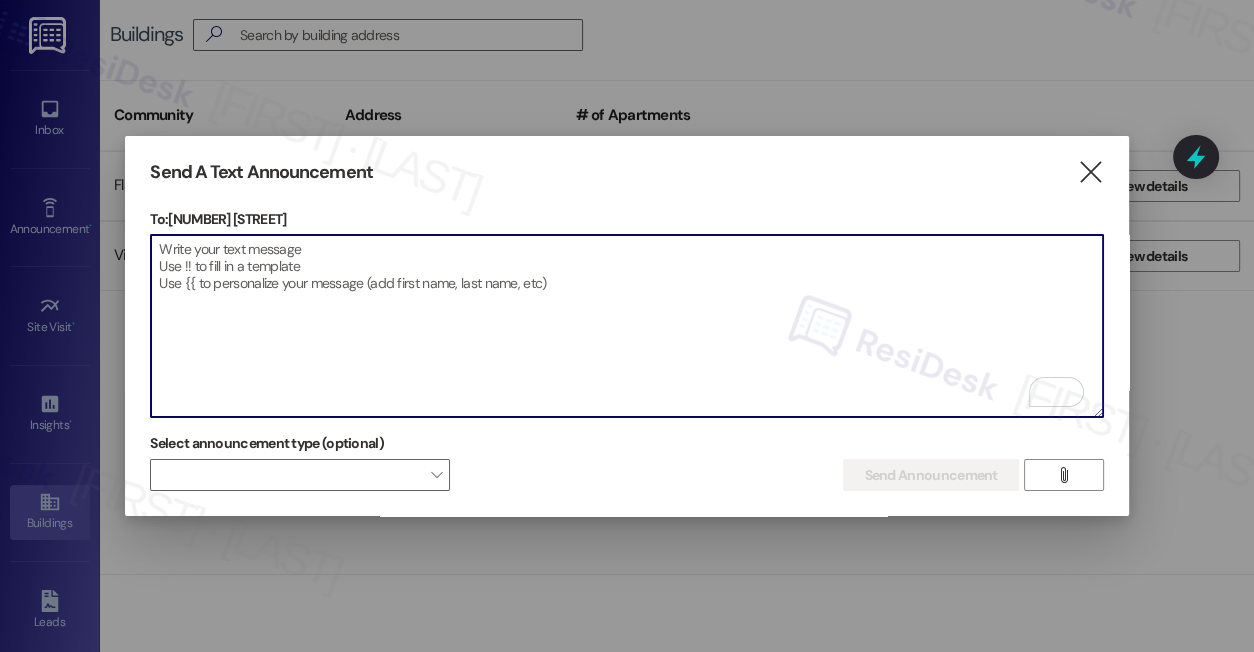 click at bounding box center [626, 326] 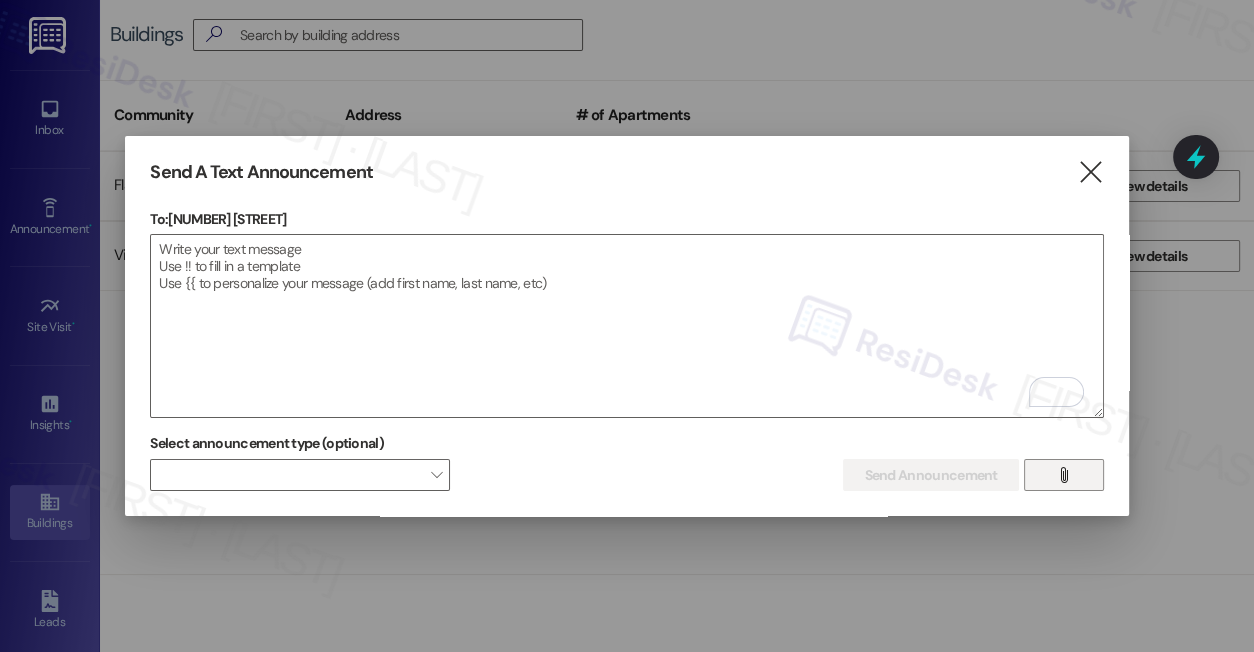 click on "" at bounding box center [1063, 475] 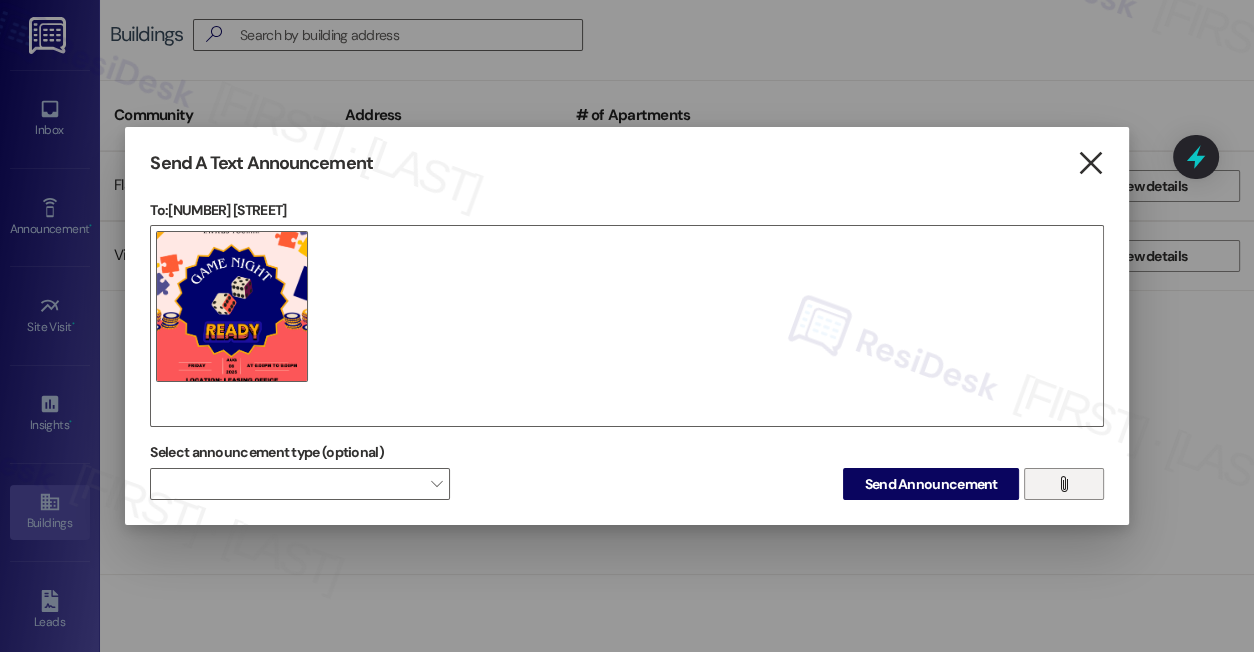 click on "" at bounding box center (1090, 163) 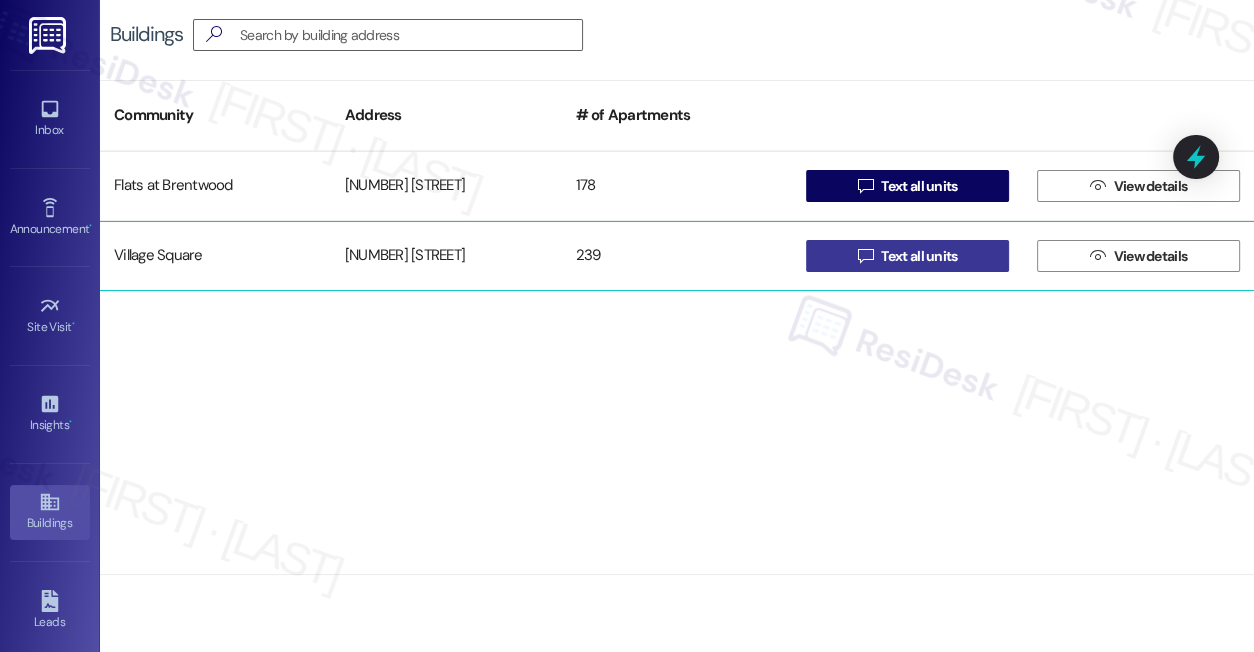 click on " Text all units" at bounding box center (908, 256) 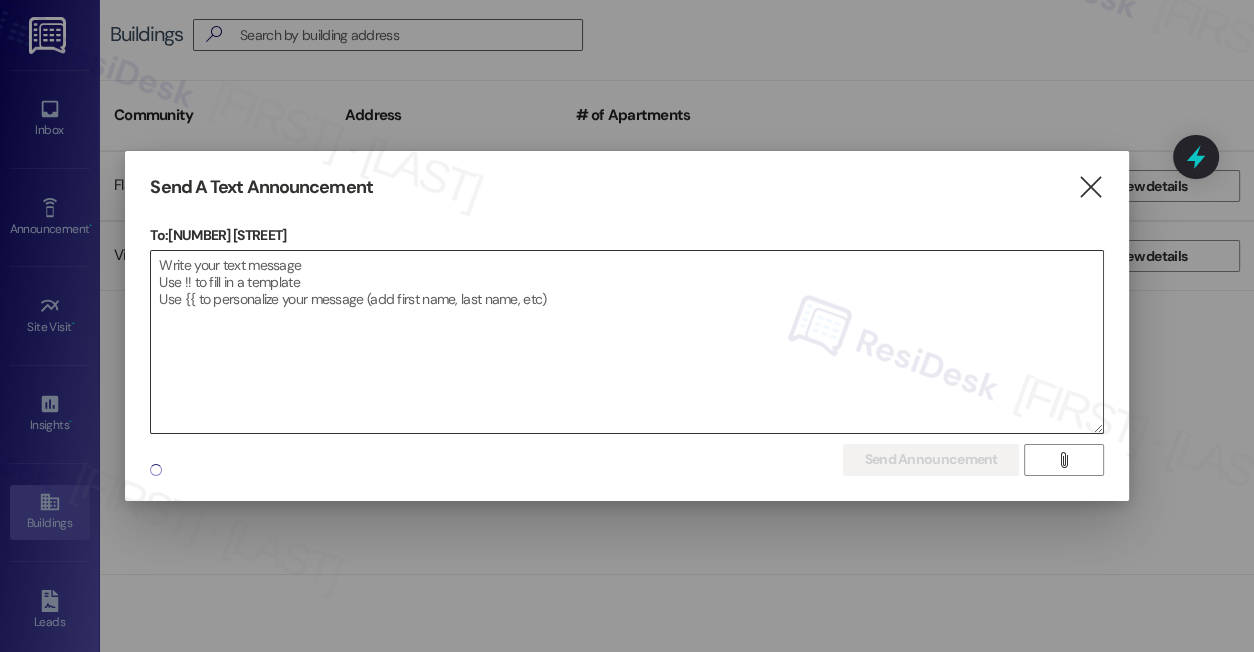 click at bounding box center [626, 342] 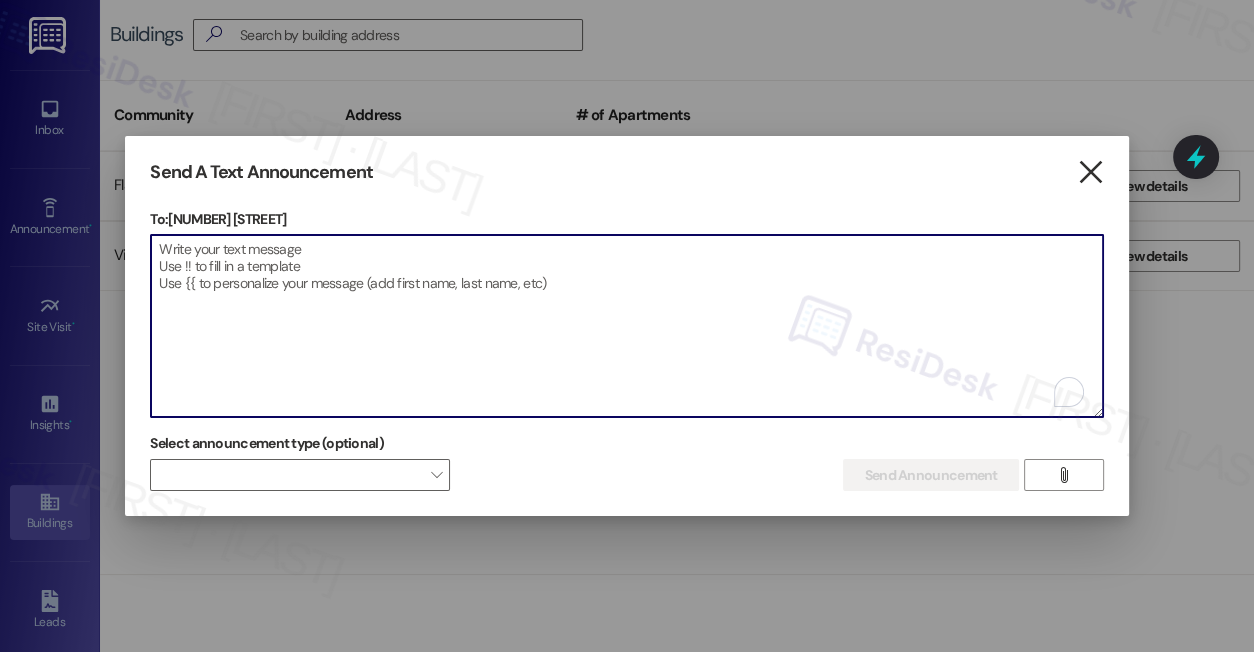 click on "" at bounding box center [1090, 172] 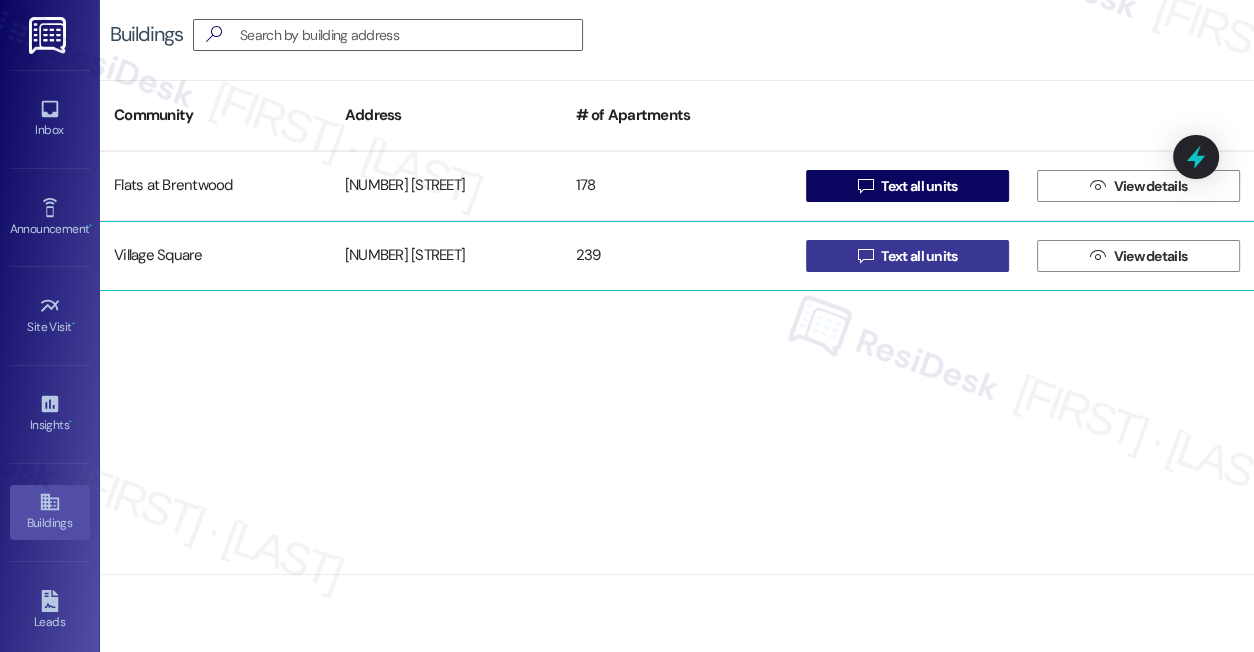 click on "Text all units" at bounding box center (919, 256) 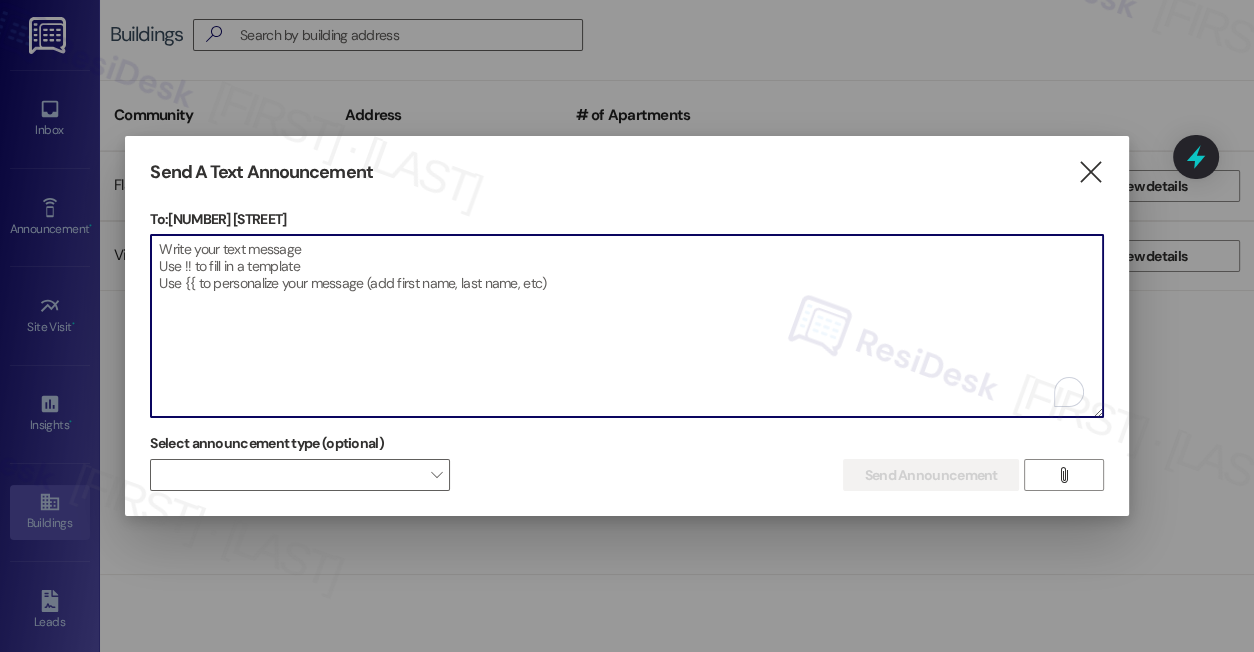 click at bounding box center [626, 326] 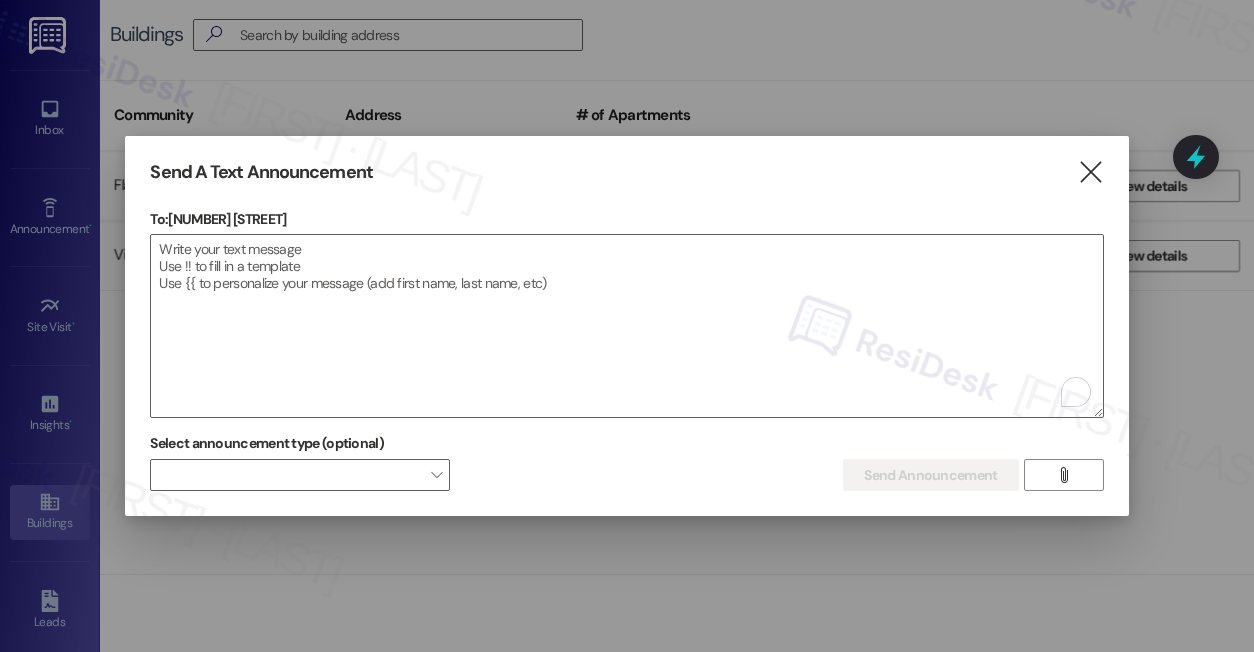 scroll, scrollTop: 0, scrollLeft: 0, axis: both 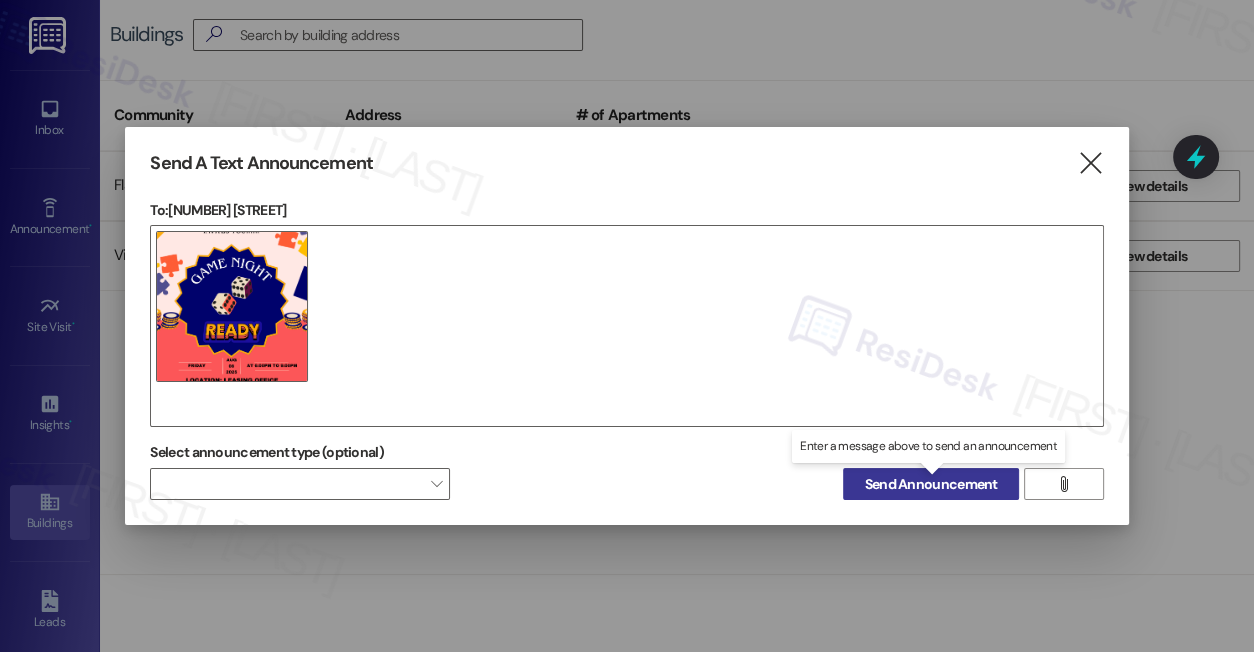click on "Send Announcement" at bounding box center (930, 484) 